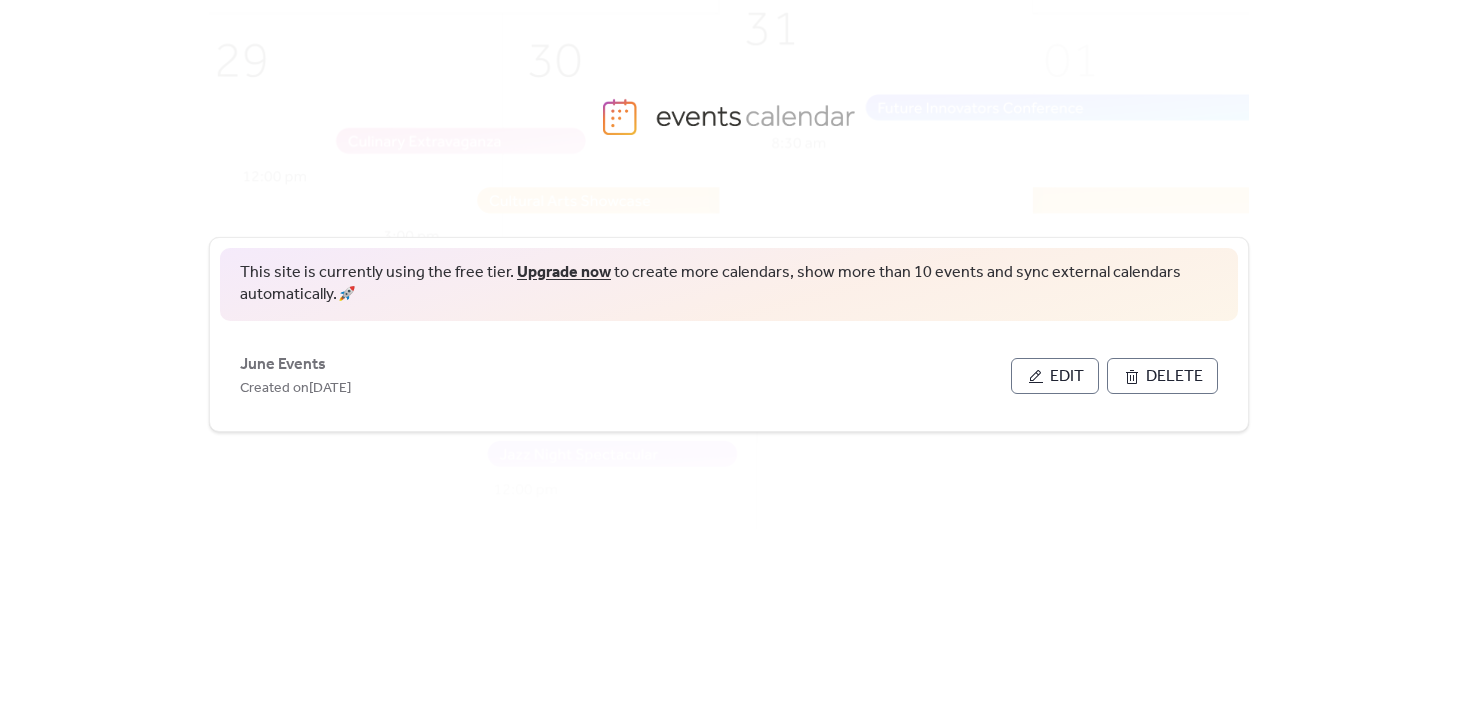 scroll, scrollTop: 0, scrollLeft: 0, axis: both 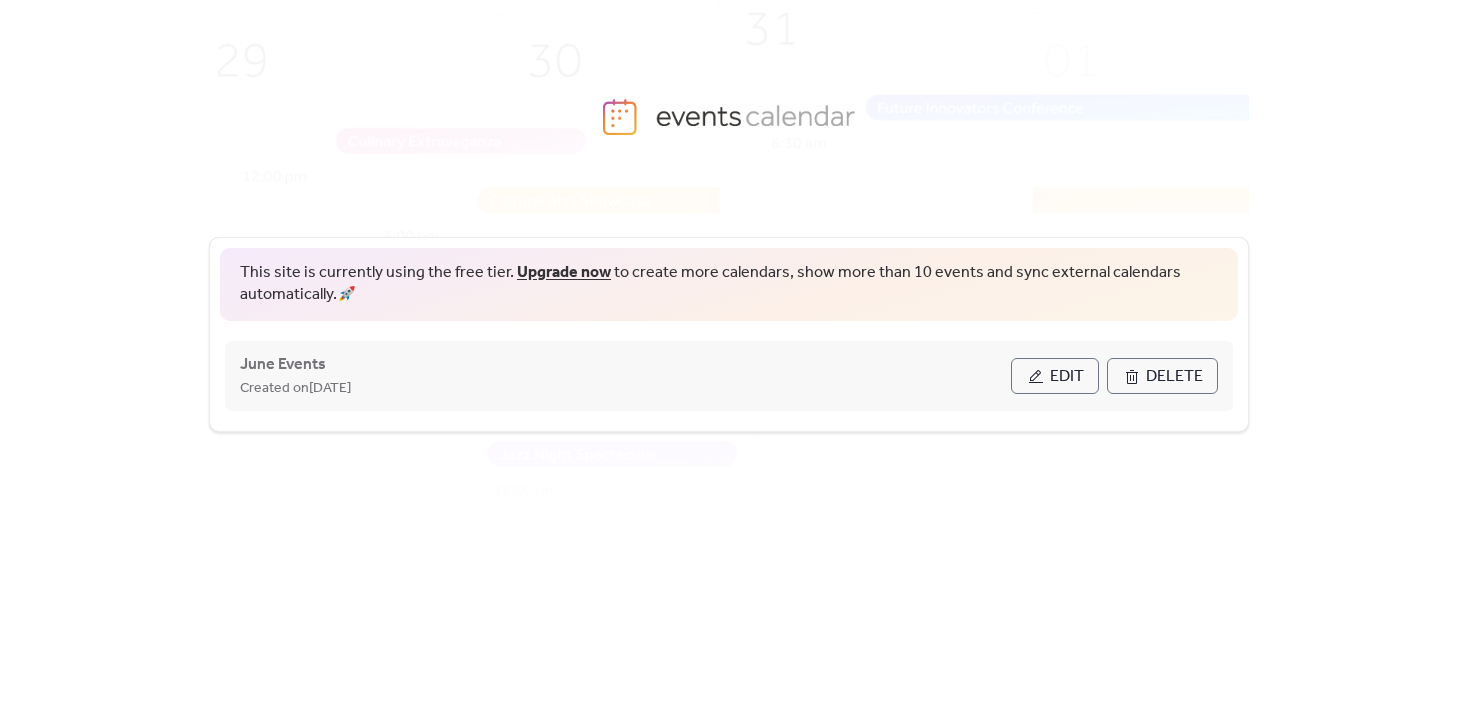 click on "Edit" at bounding box center [1067, 377] 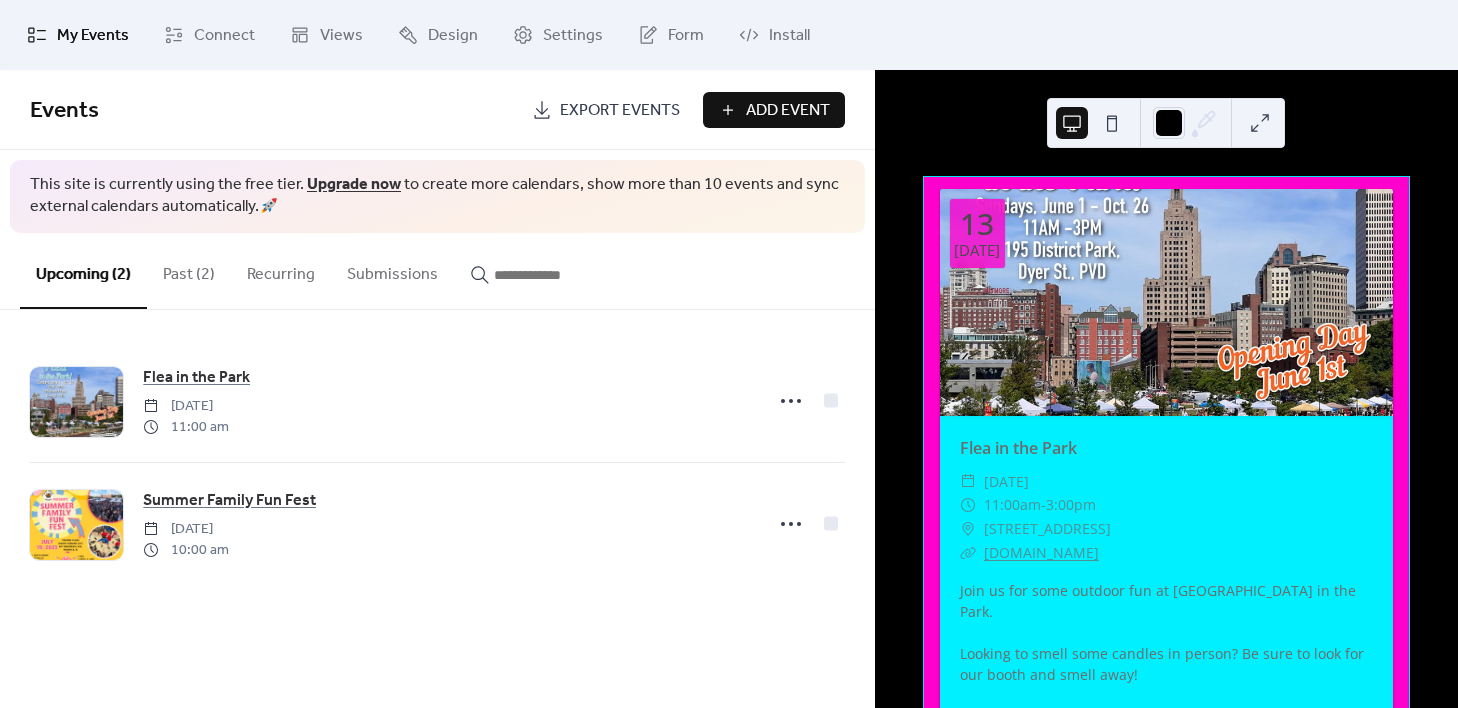 click on "Add Event" at bounding box center [788, 111] 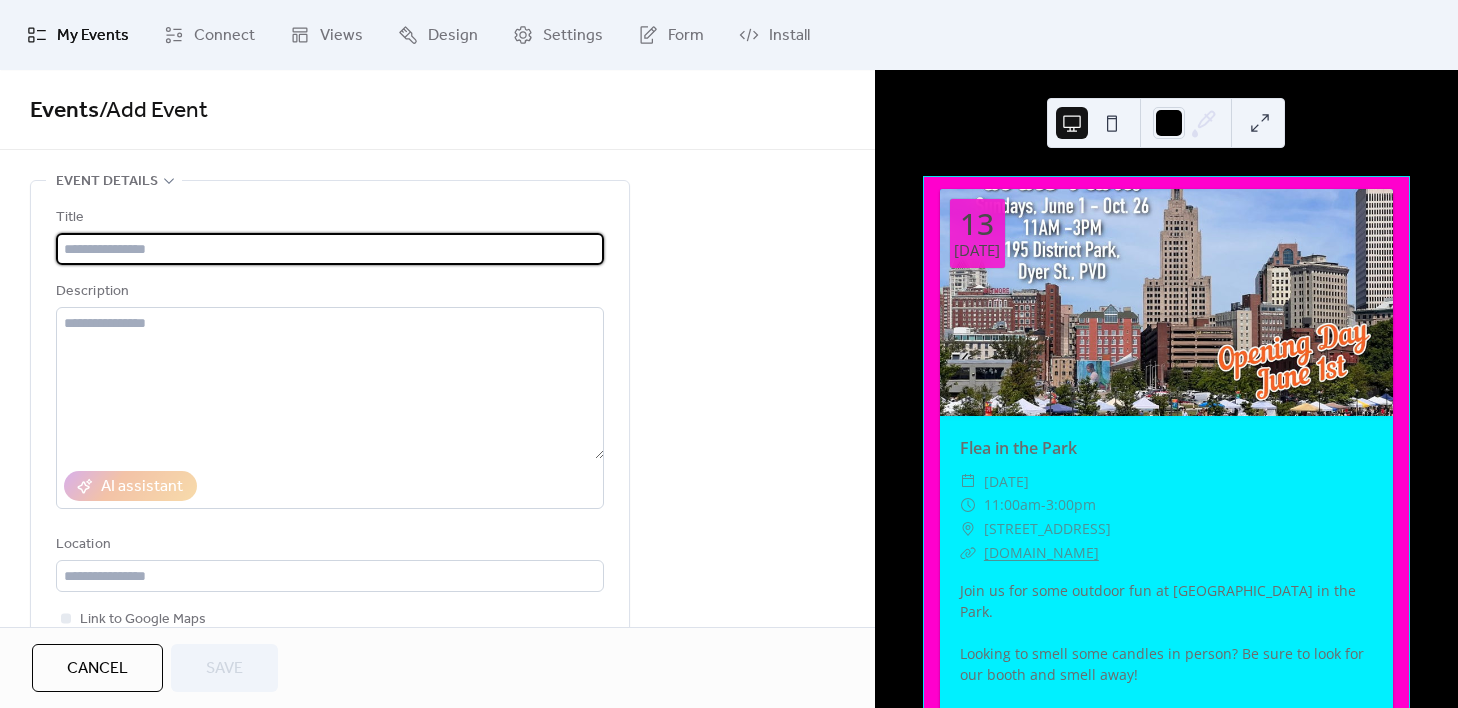click at bounding box center (330, 249) 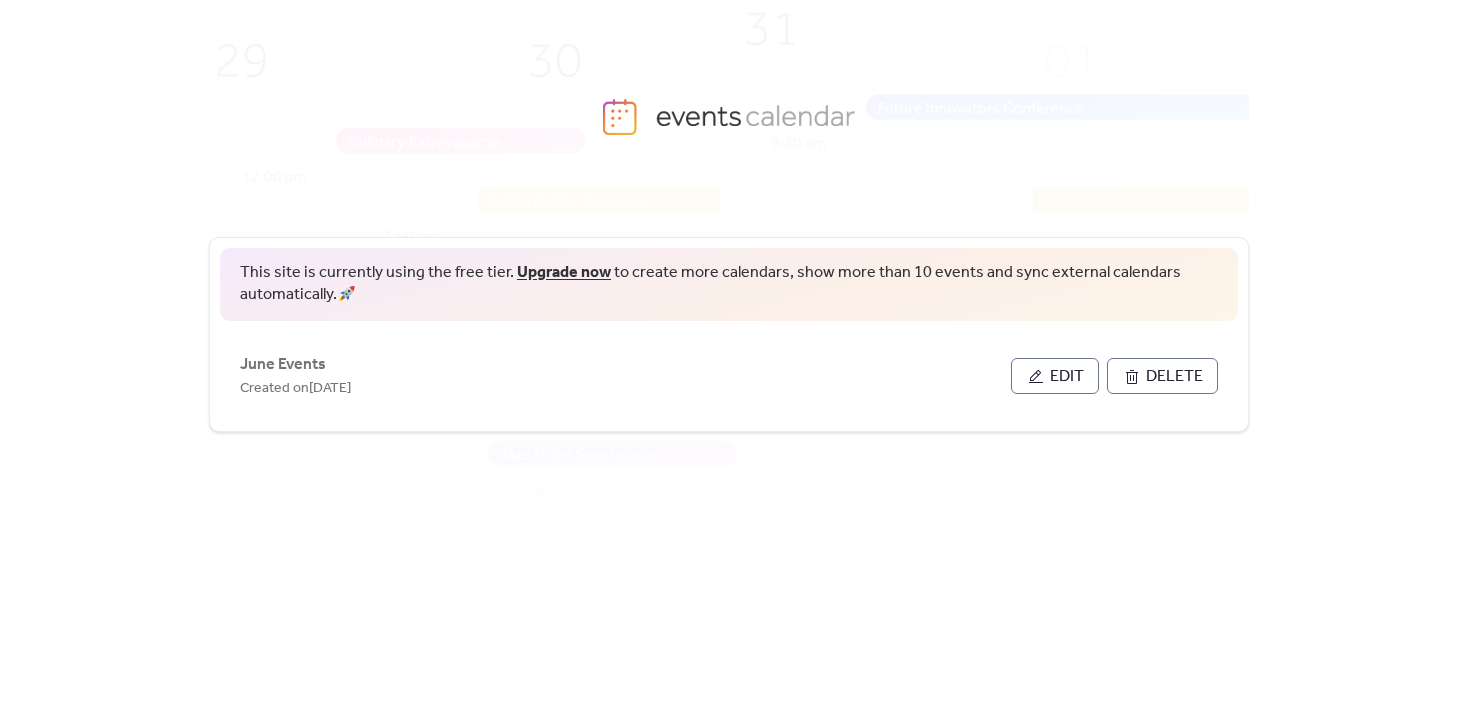 scroll, scrollTop: 0, scrollLeft: 0, axis: both 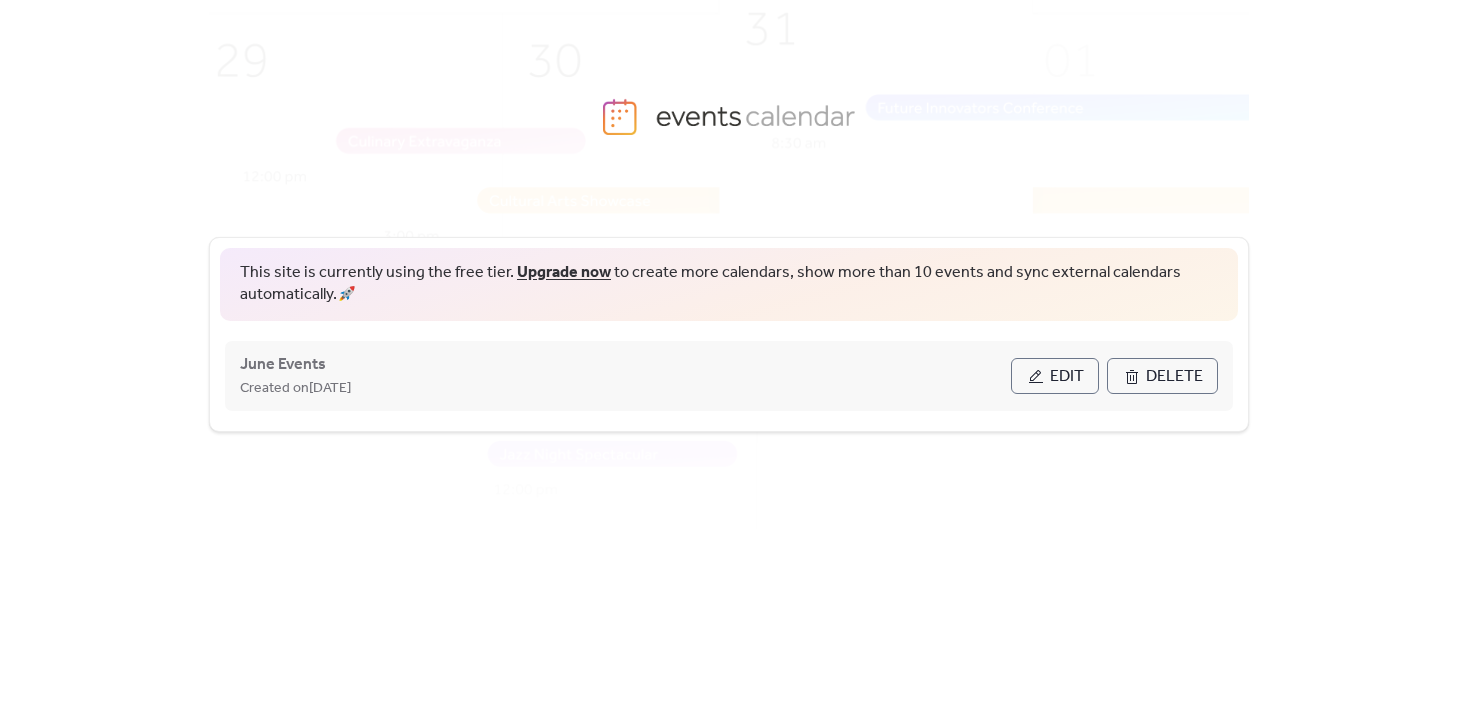 click on "Edit" at bounding box center (1067, 377) 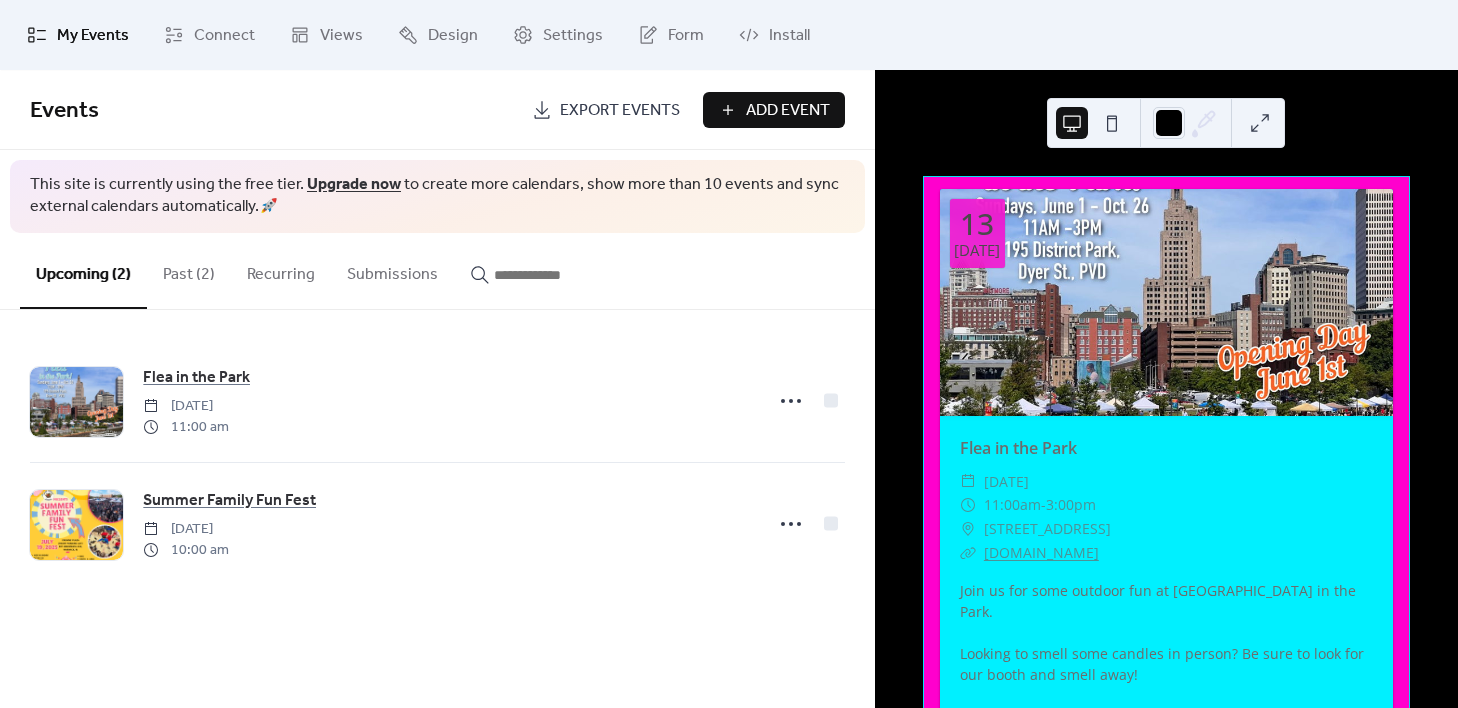 click on "Add Event" at bounding box center (788, 111) 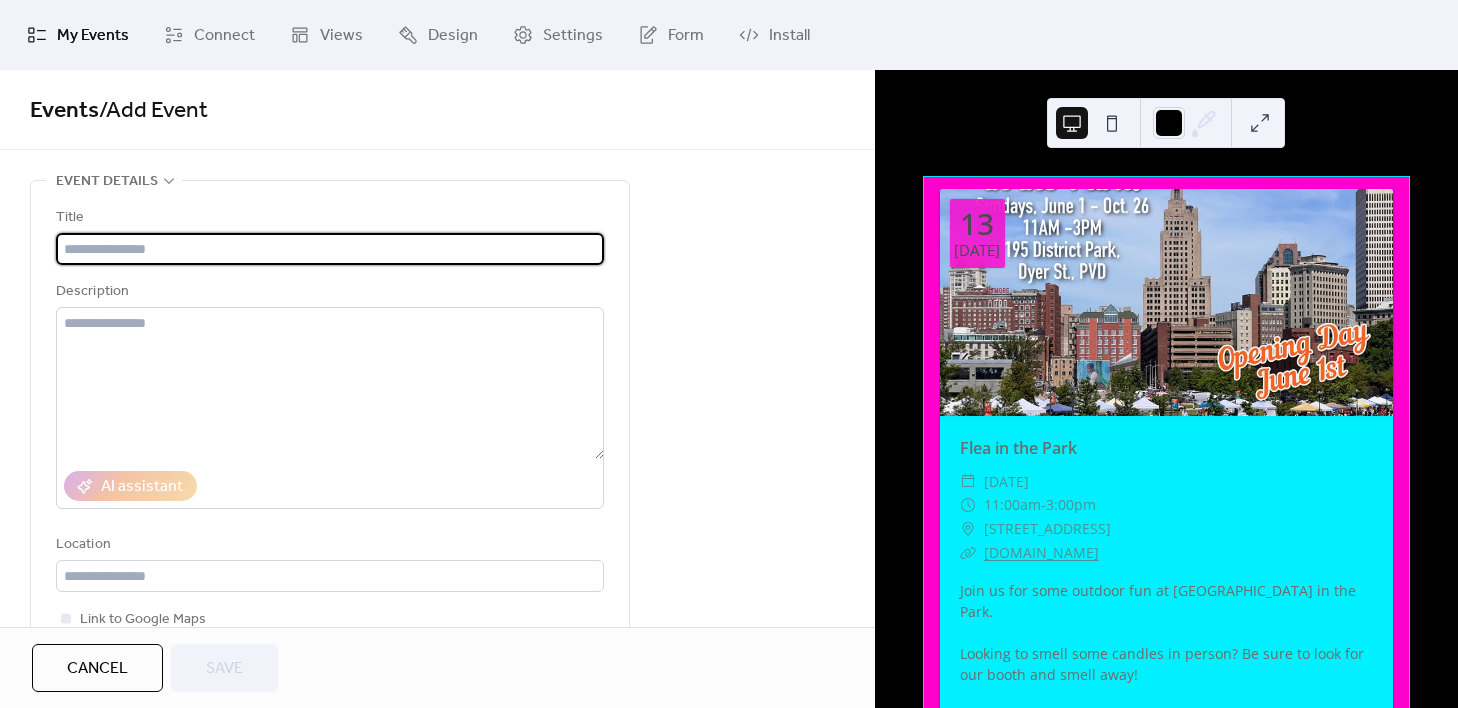 click at bounding box center (330, 249) 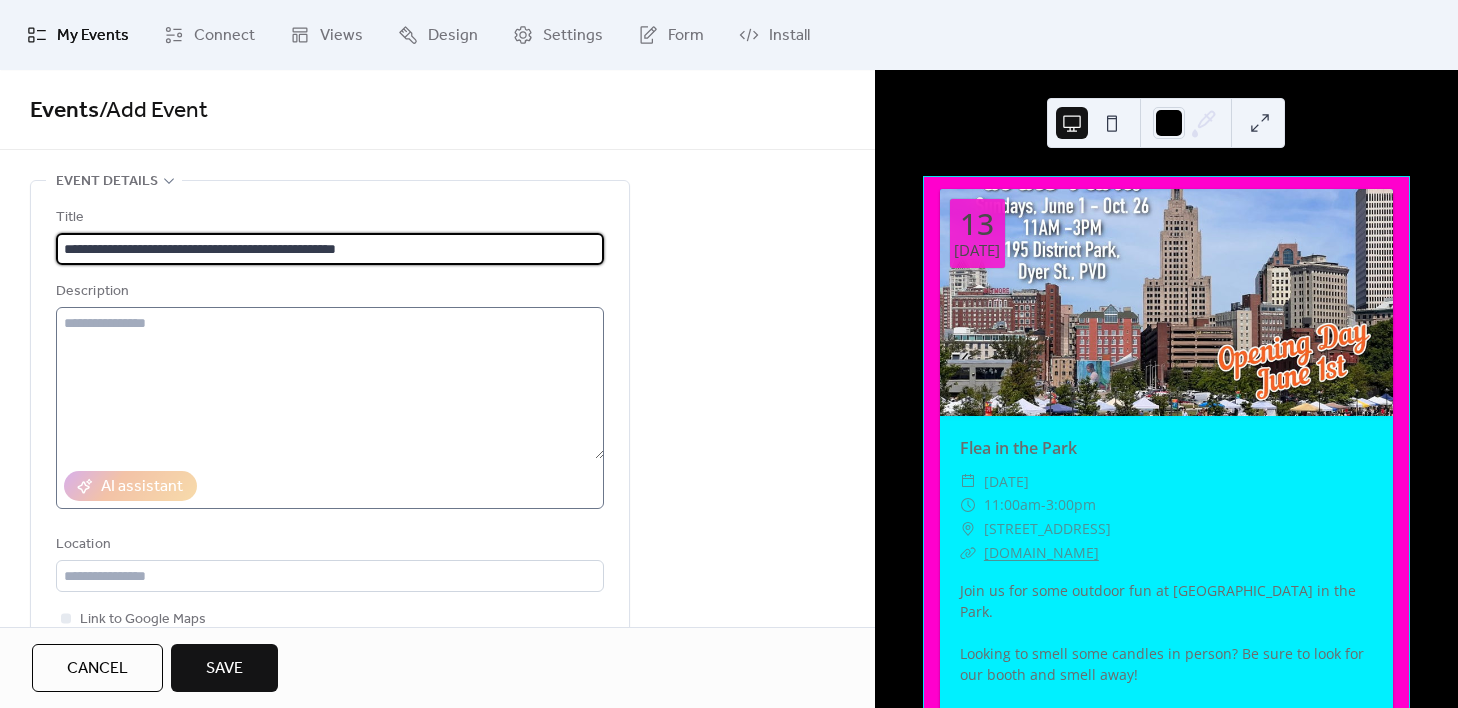 type on "**********" 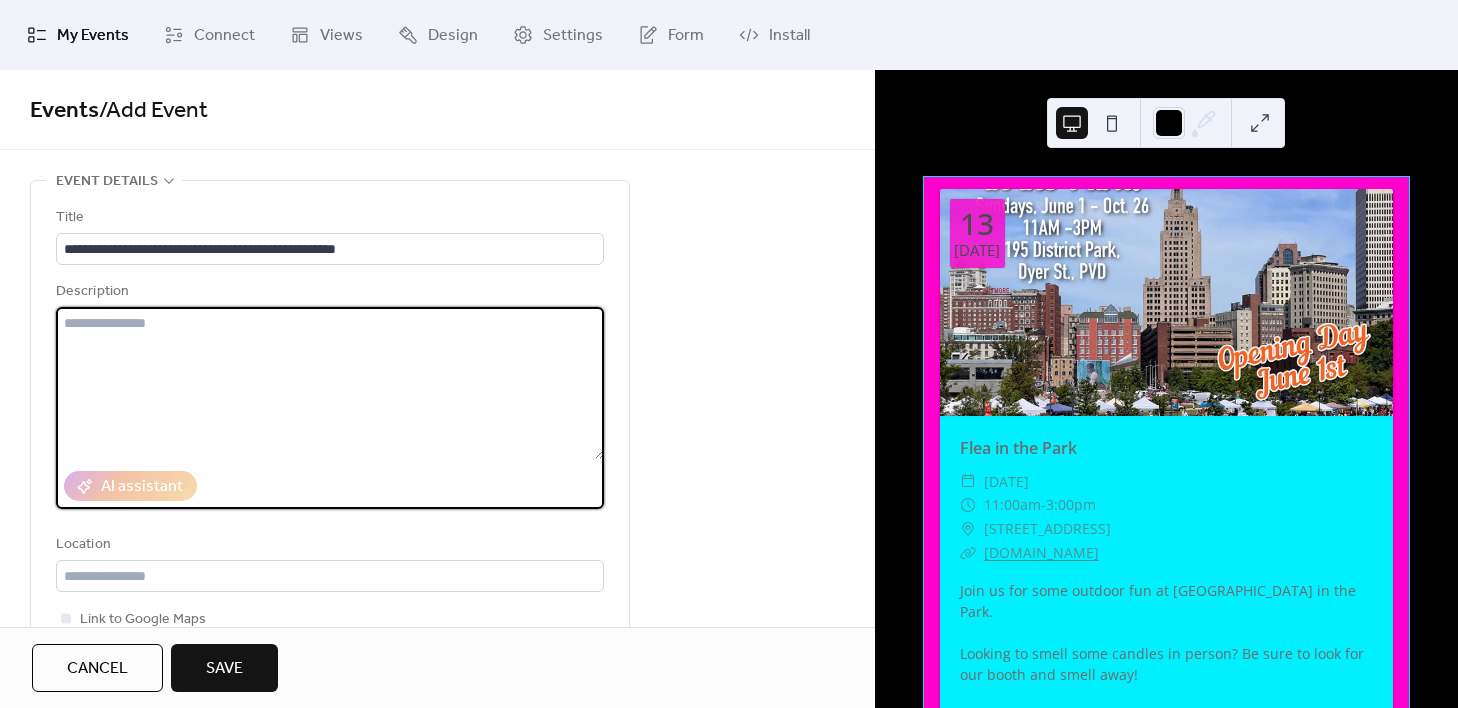 click at bounding box center (330, 383) 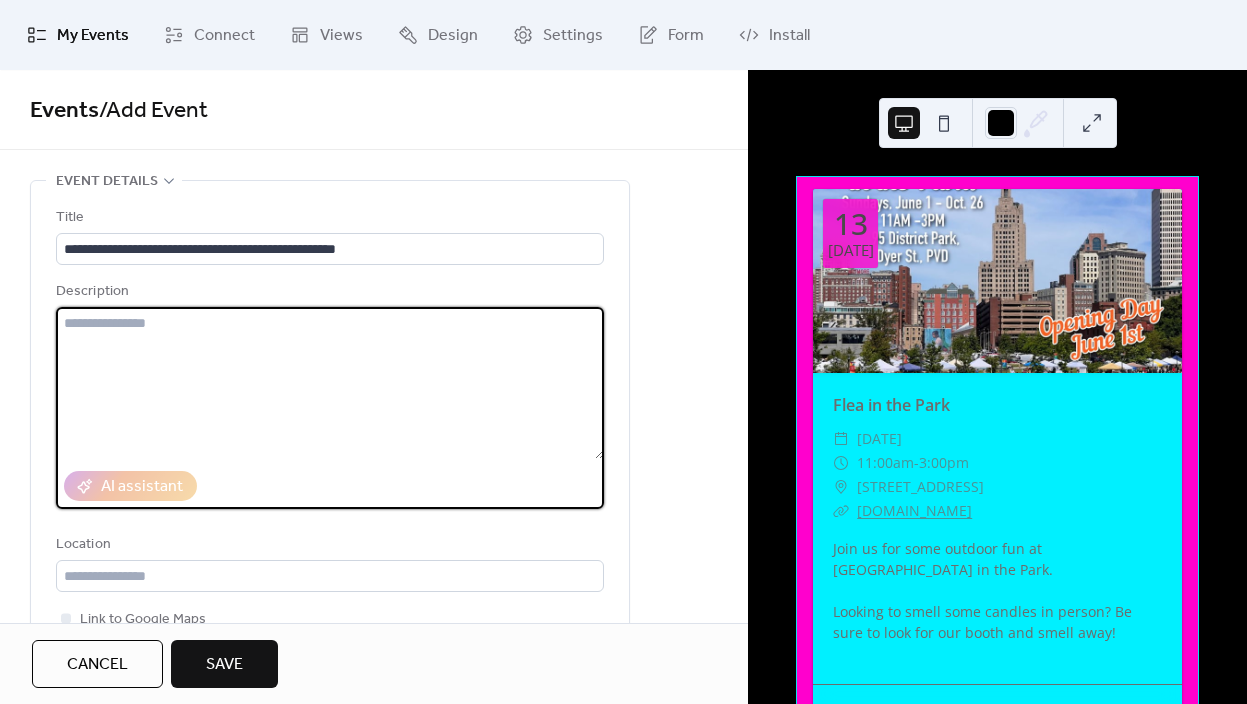 click at bounding box center (330, 383) 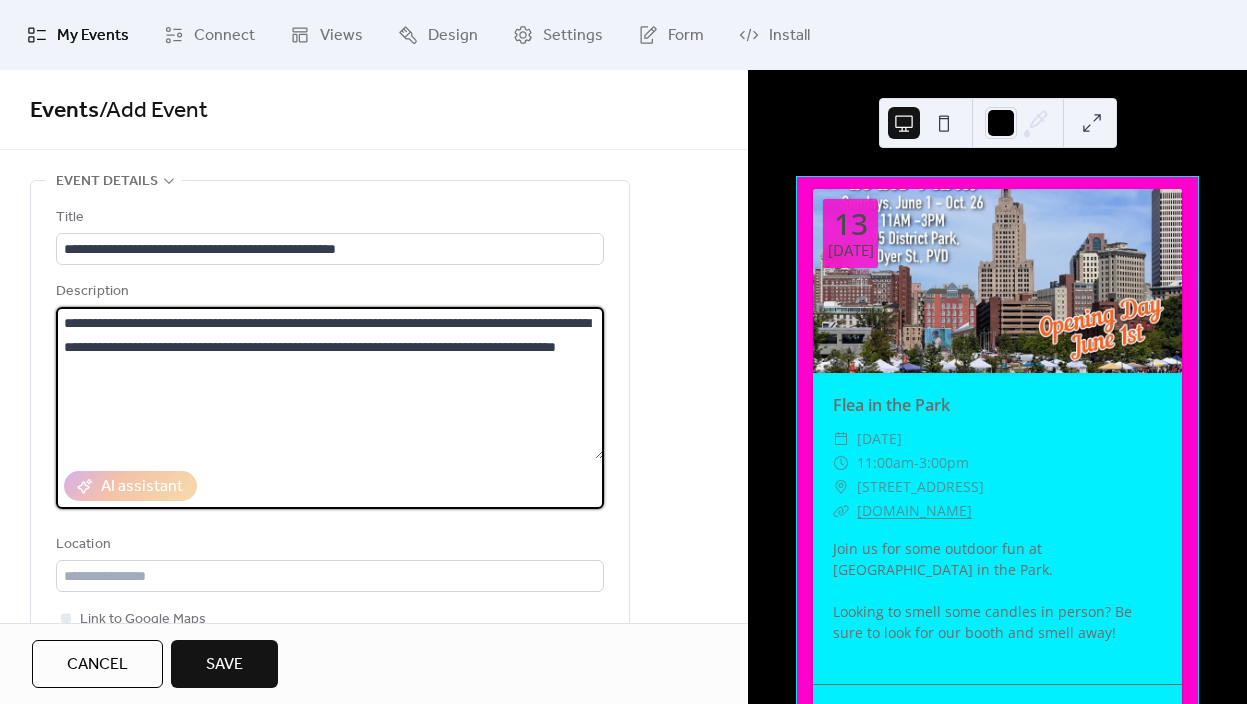 type on "**********" 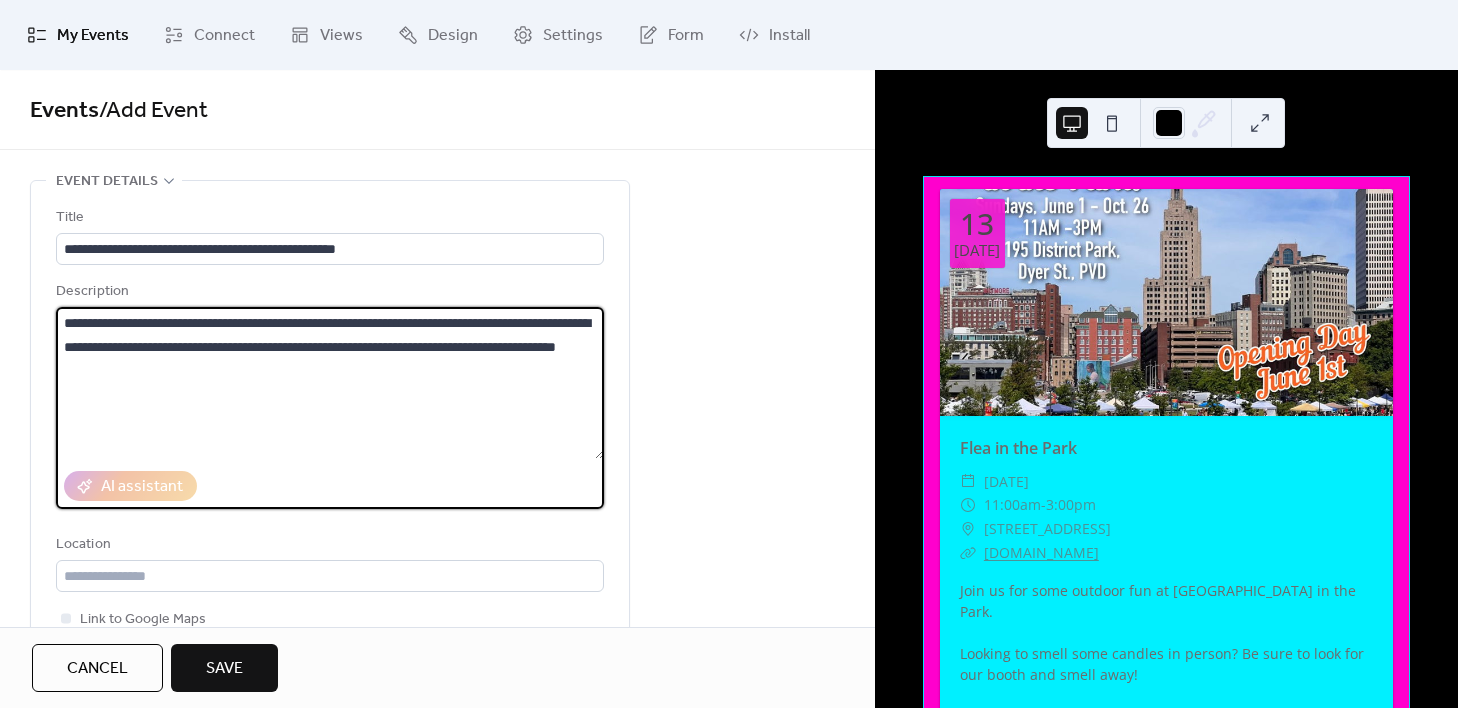 drag, startPoint x: 275, startPoint y: 372, endPoint x: 280, endPoint y: 341, distance: 31.400637 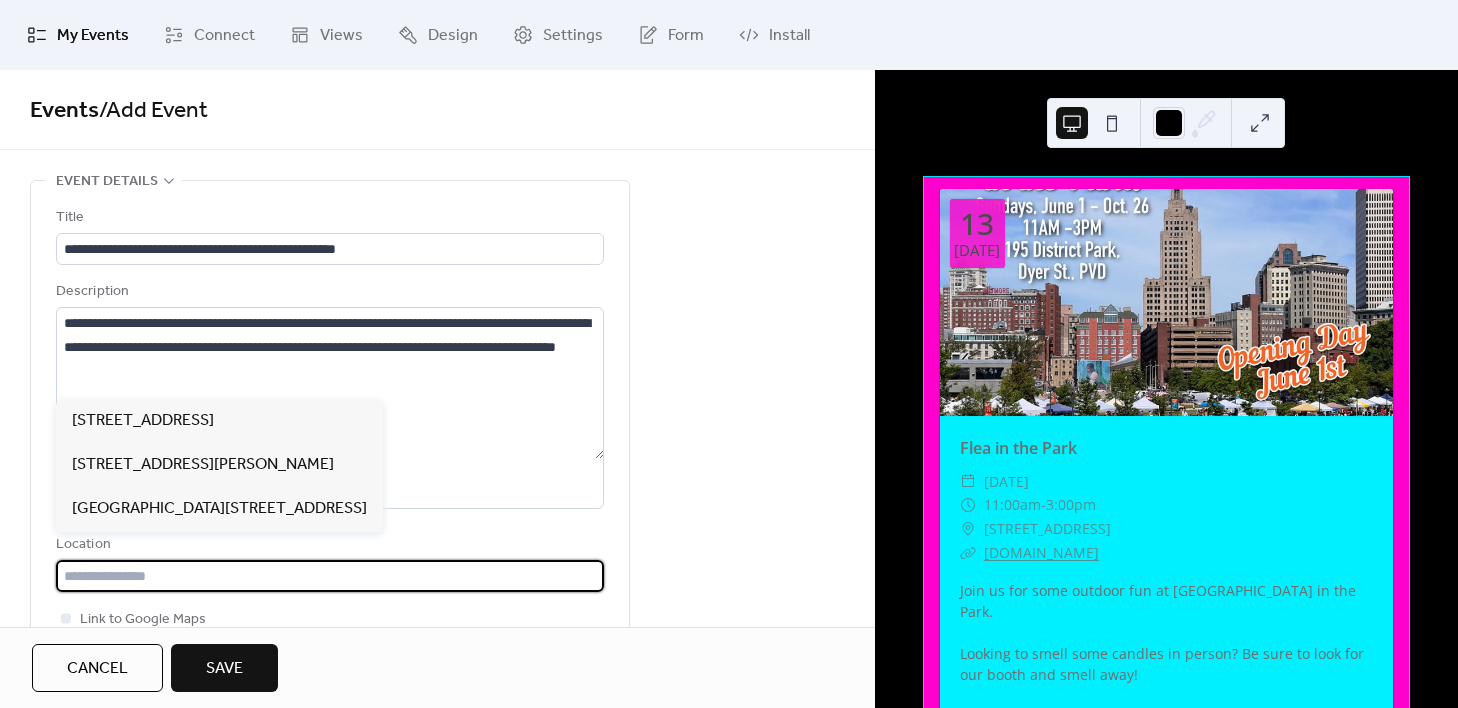 click at bounding box center [330, 576] 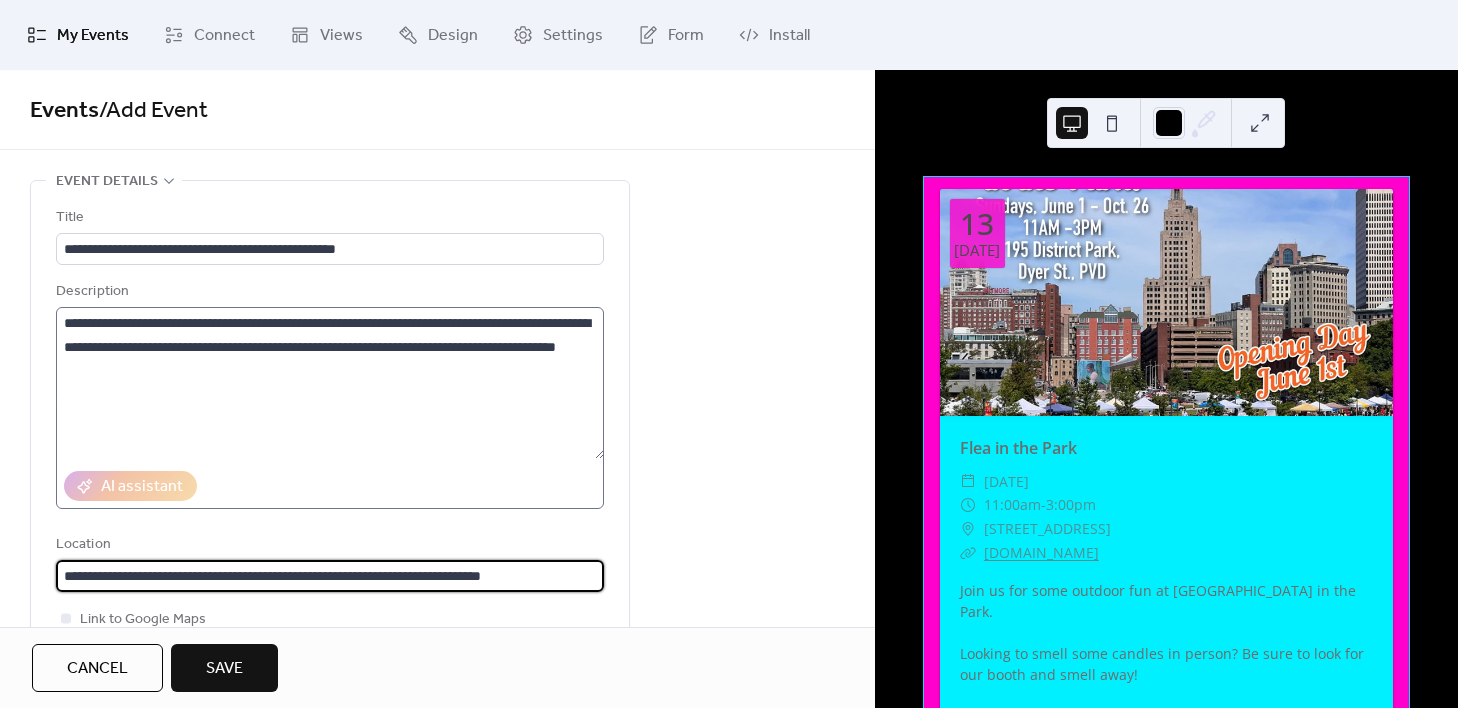 type on "**********" 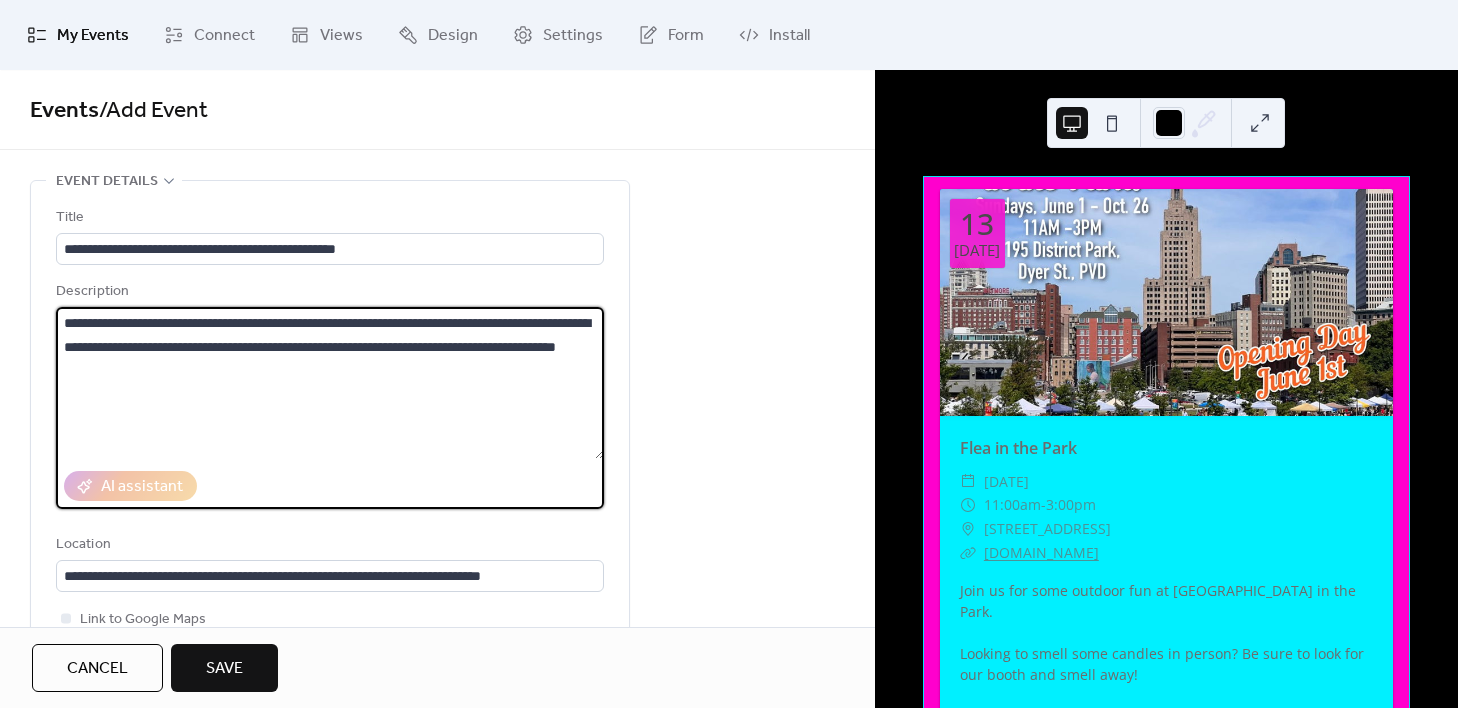 drag, startPoint x: 271, startPoint y: 373, endPoint x: 264, endPoint y: 352, distance: 22.135944 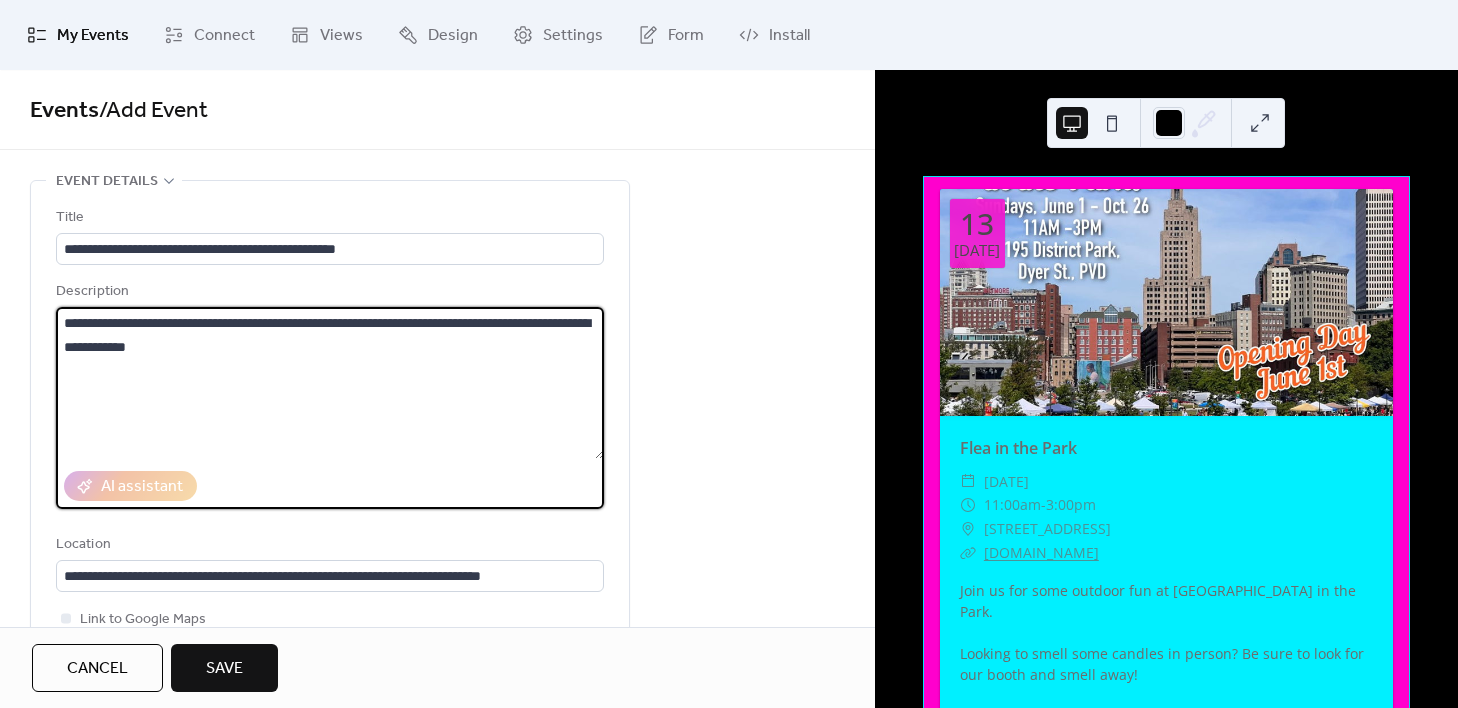 drag, startPoint x: 257, startPoint y: 343, endPoint x: 36, endPoint y: 307, distance: 223.91293 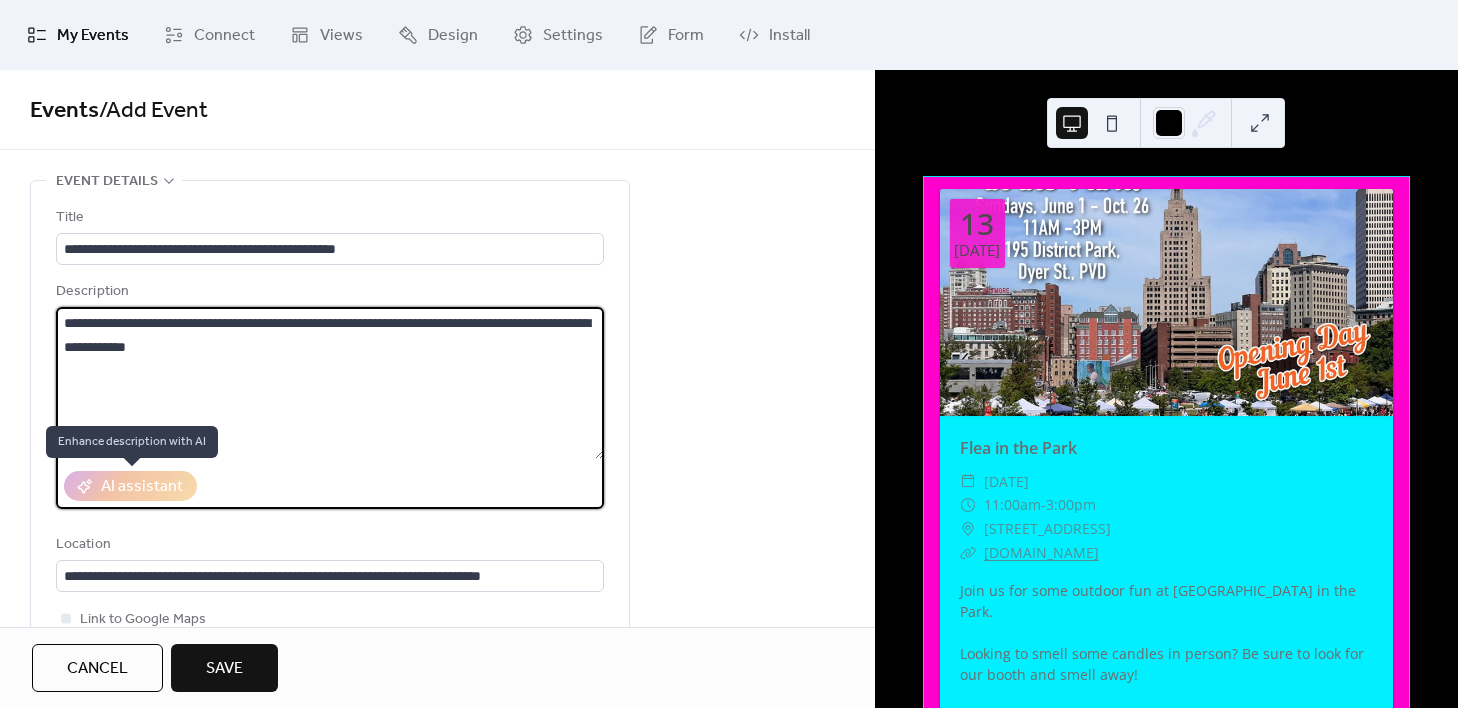 type on "**********" 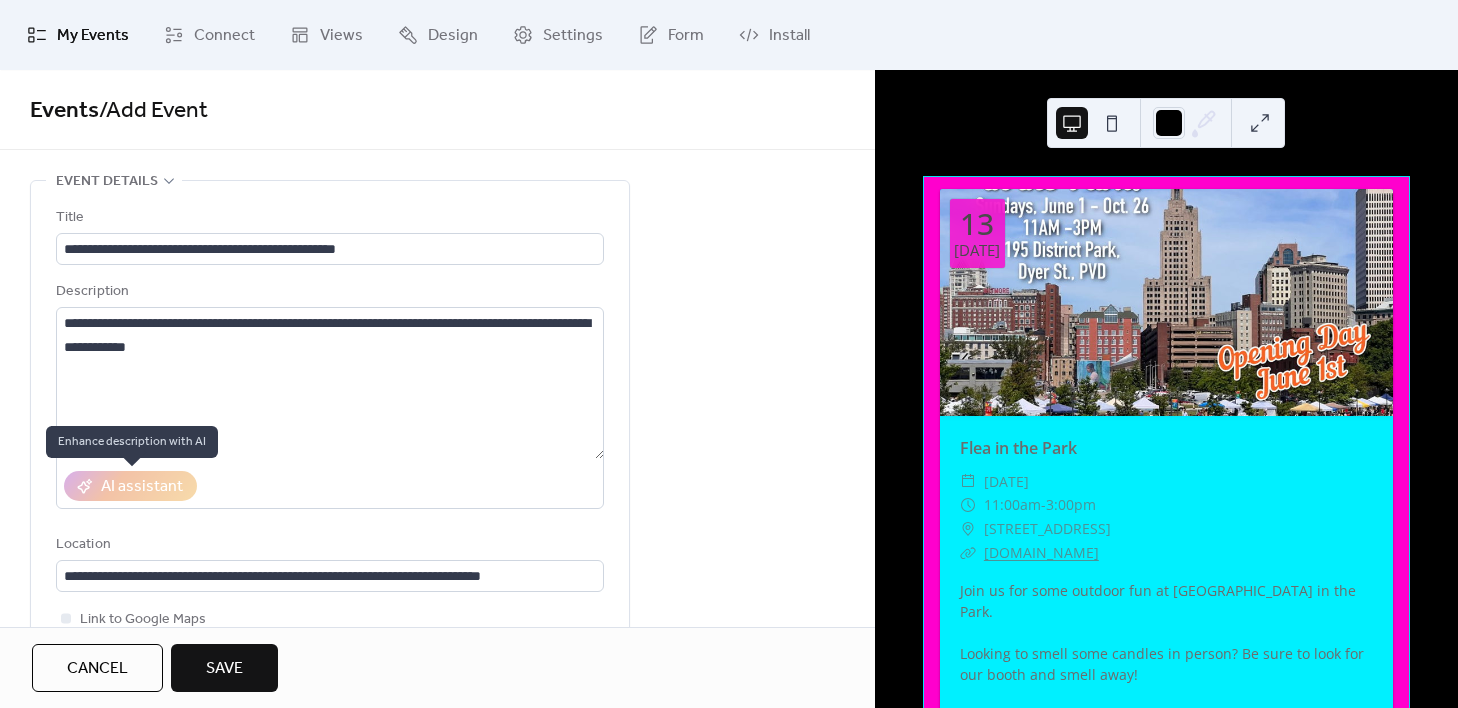 click on "AI assistant" at bounding box center (130, 486) 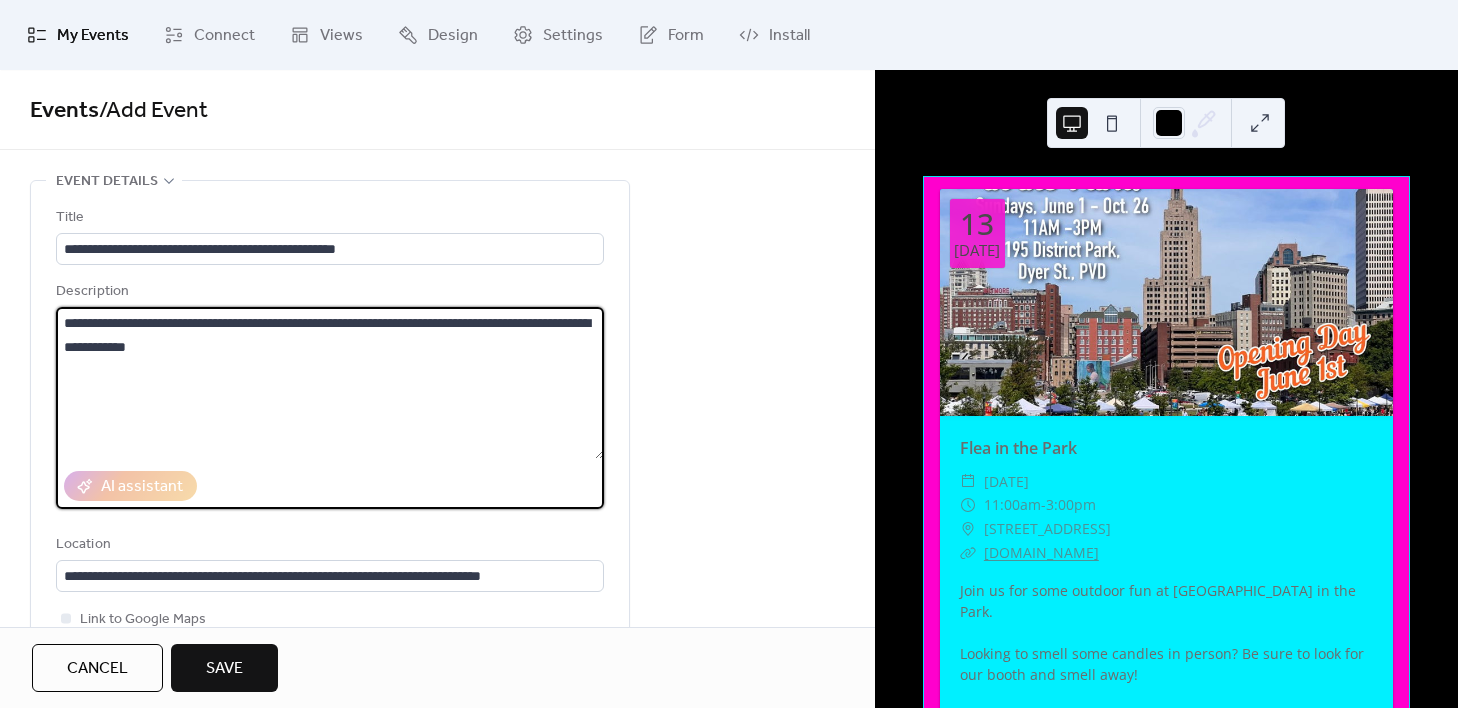 drag, startPoint x: 279, startPoint y: 349, endPoint x: 50, endPoint y: 325, distance: 230.25421 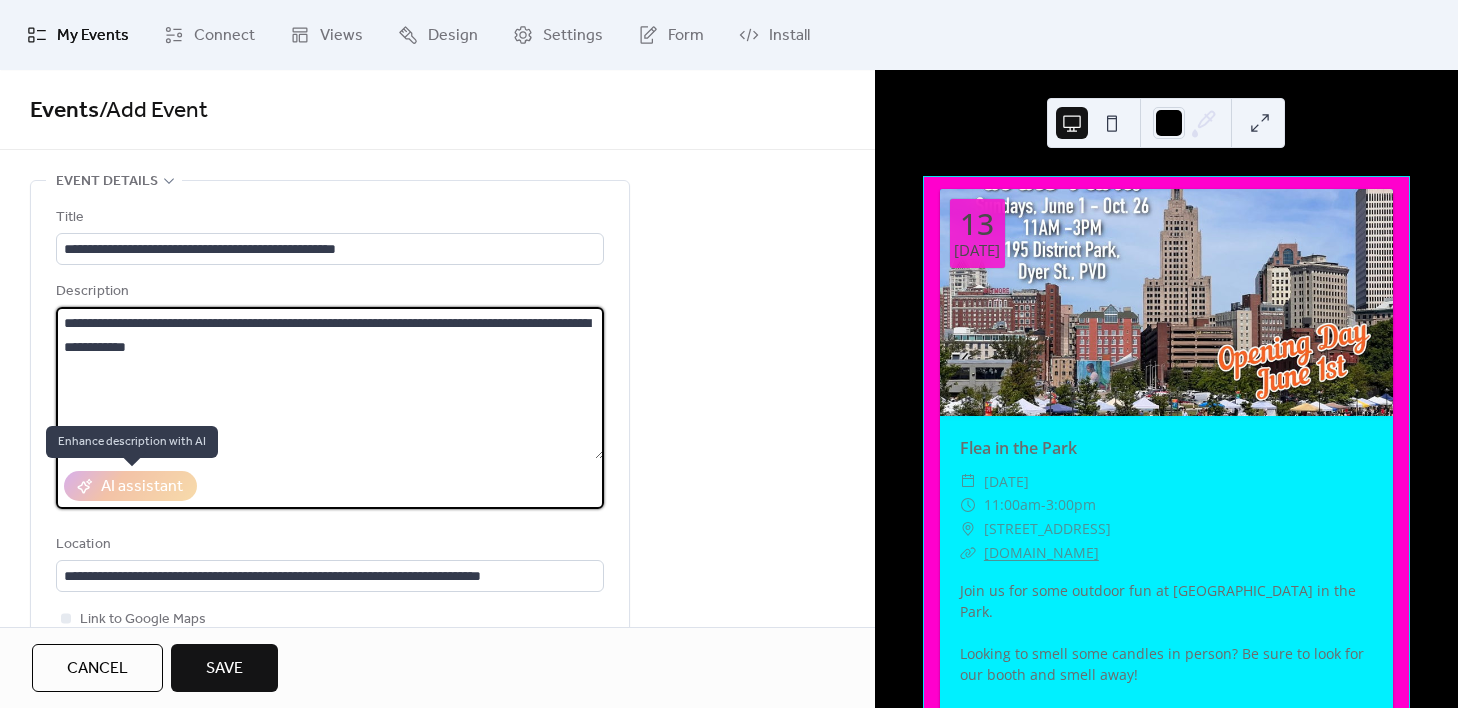 click on "AI assistant" at bounding box center [130, 486] 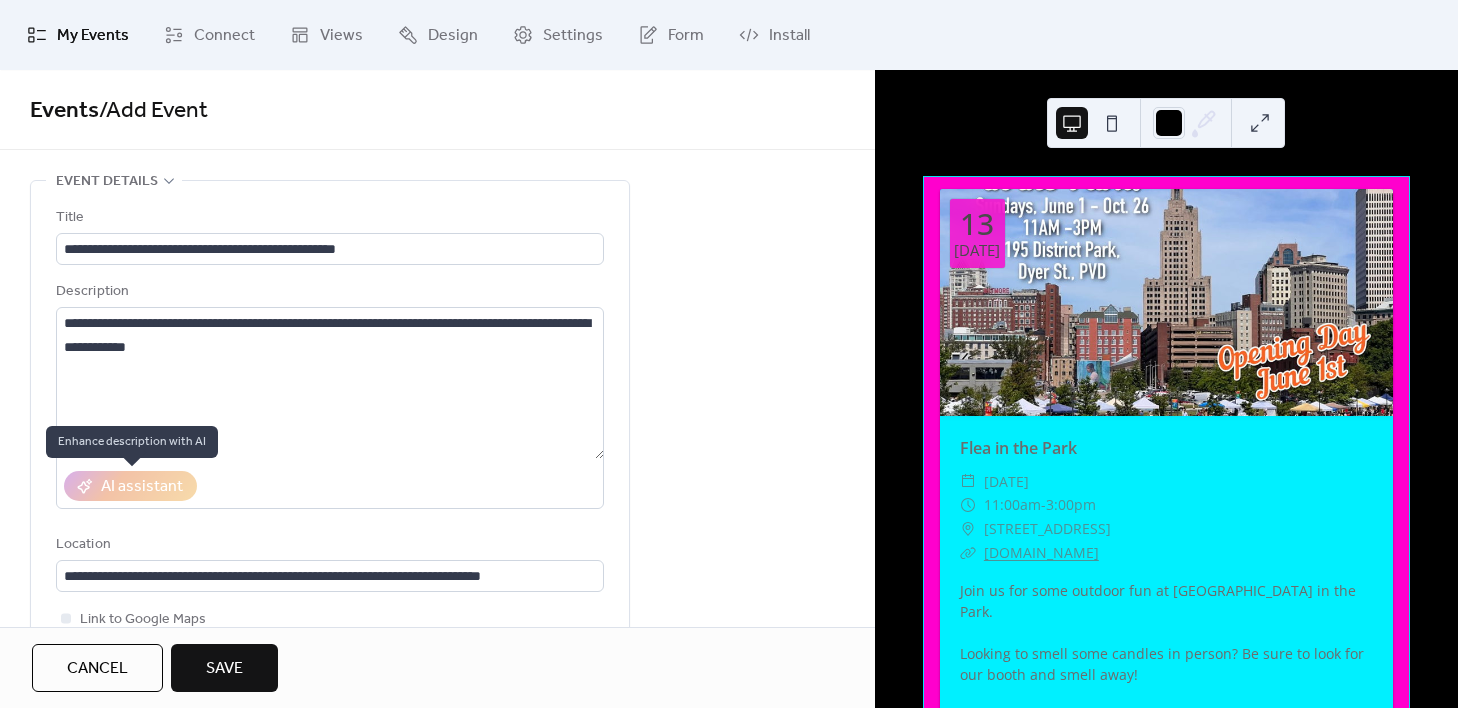 click on "AI assistant" at bounding box center [130, 486] 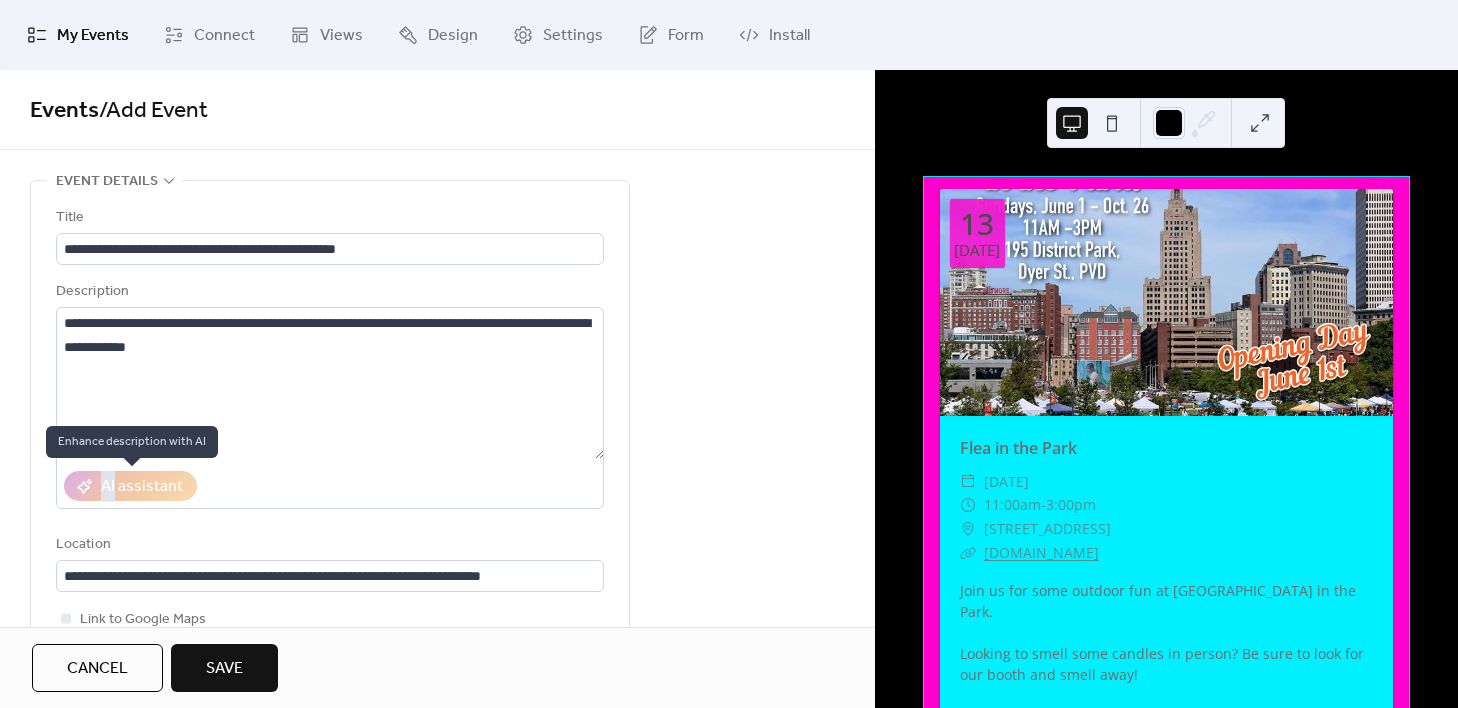 click on "AI assistant" at bounding box center [130, 486] 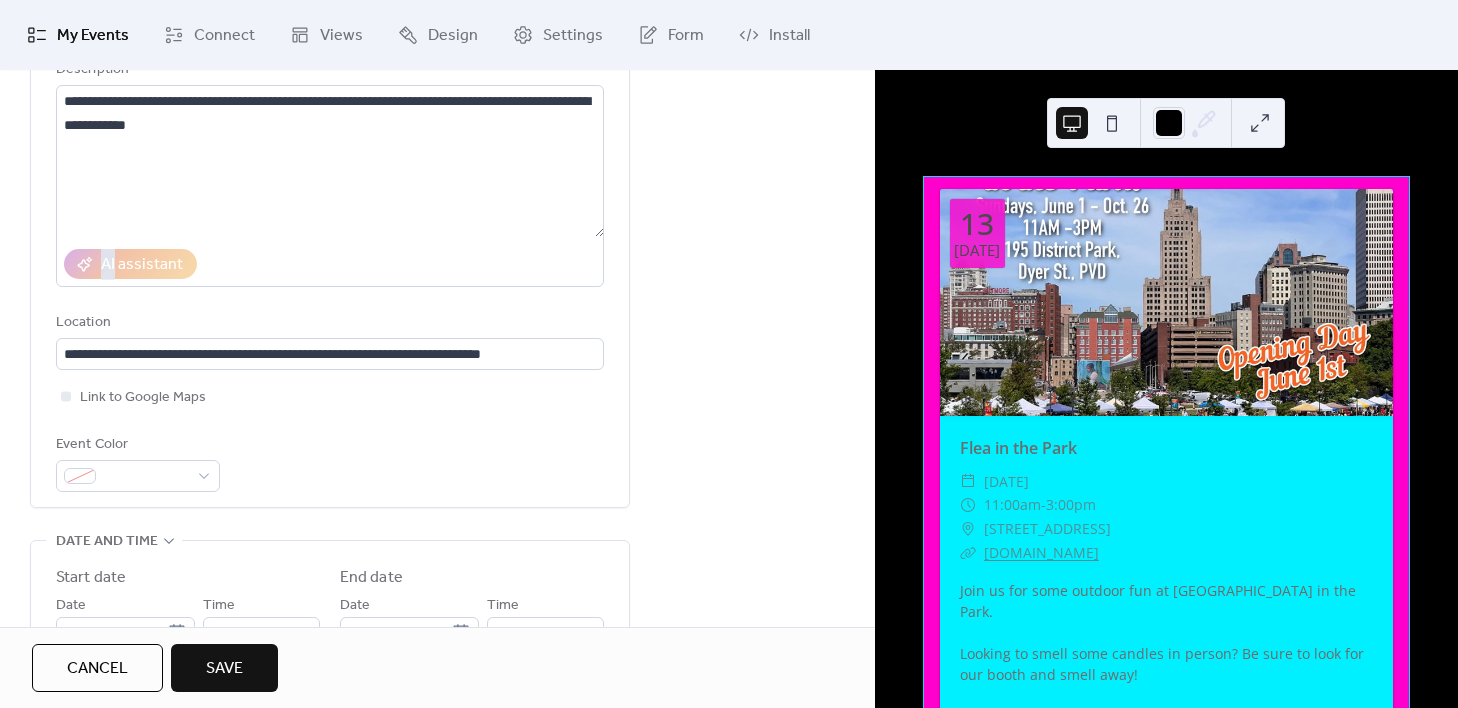 scroll, scrollTop: 266, scrollLeft: 0, axis: vertical 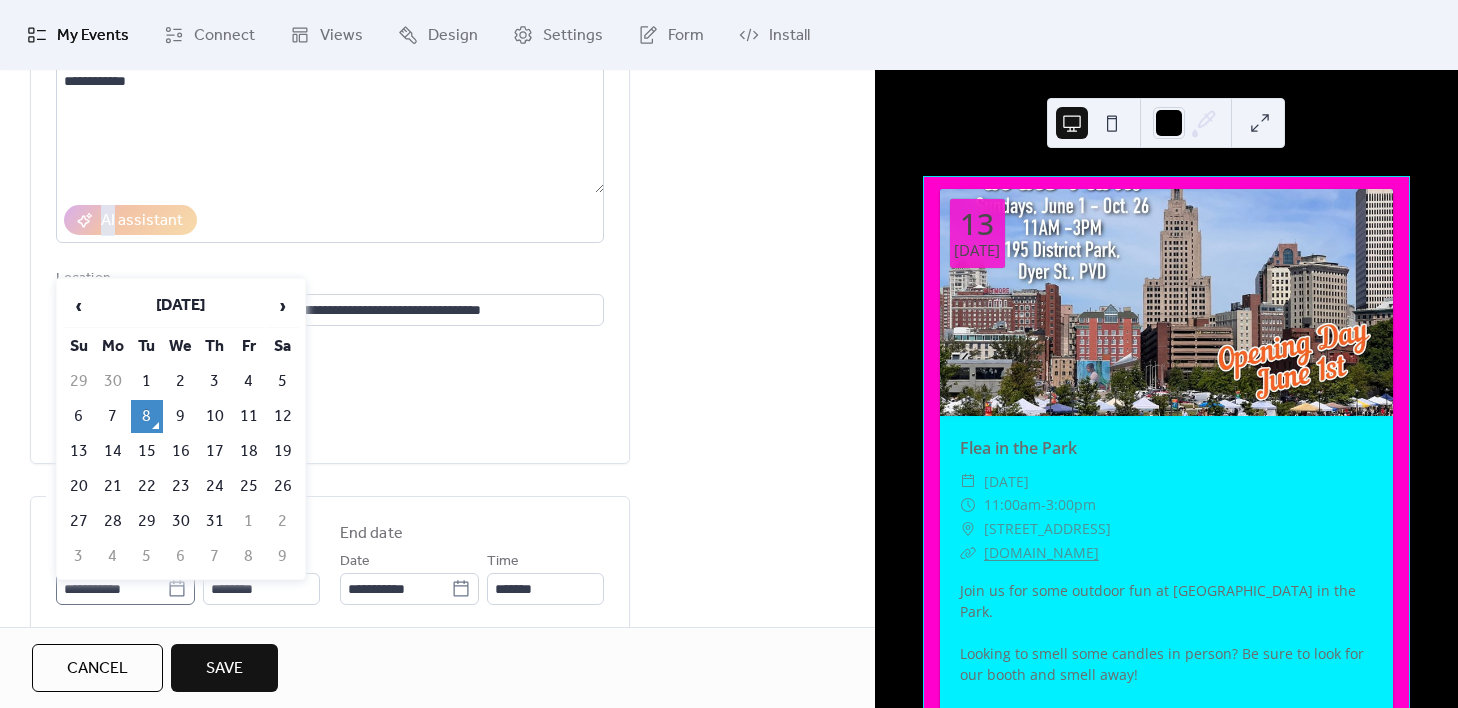 click 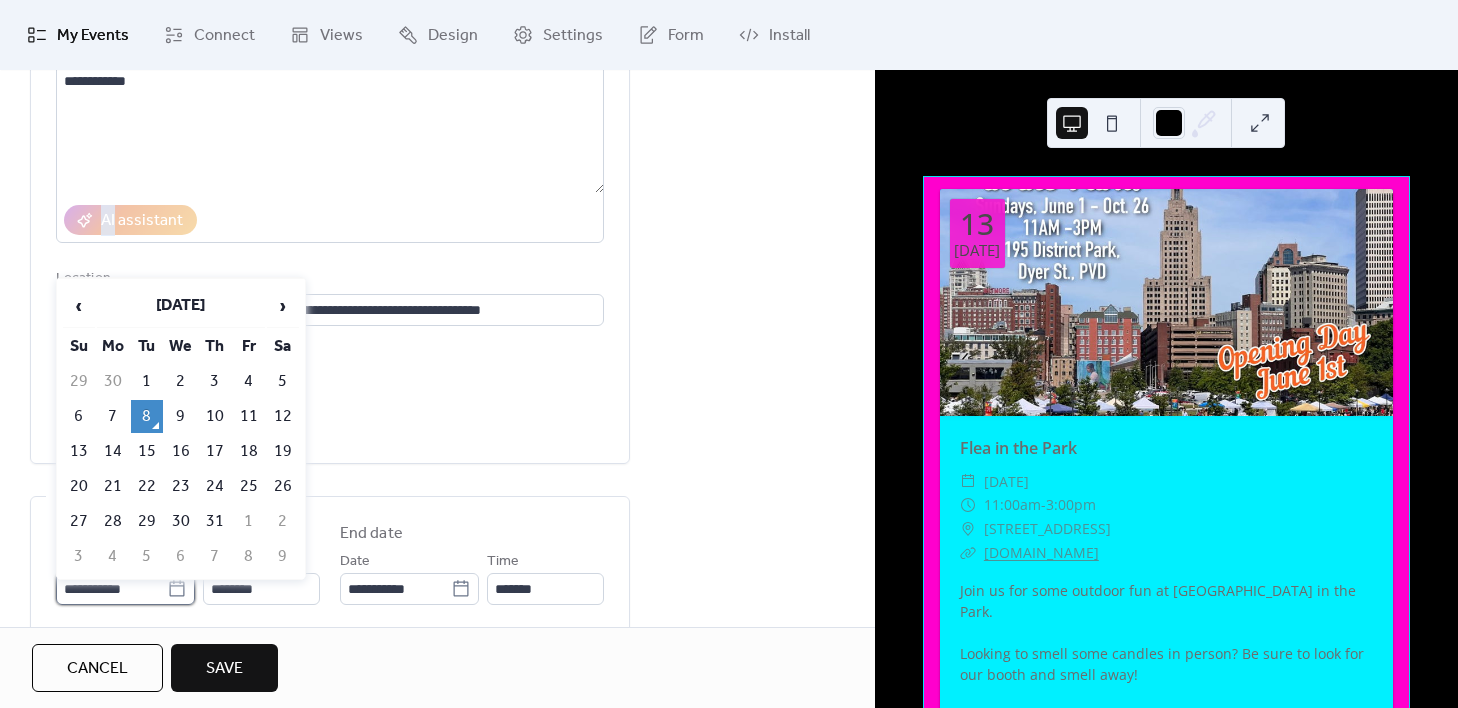 click on "**********" at bounding box center (111, 589) 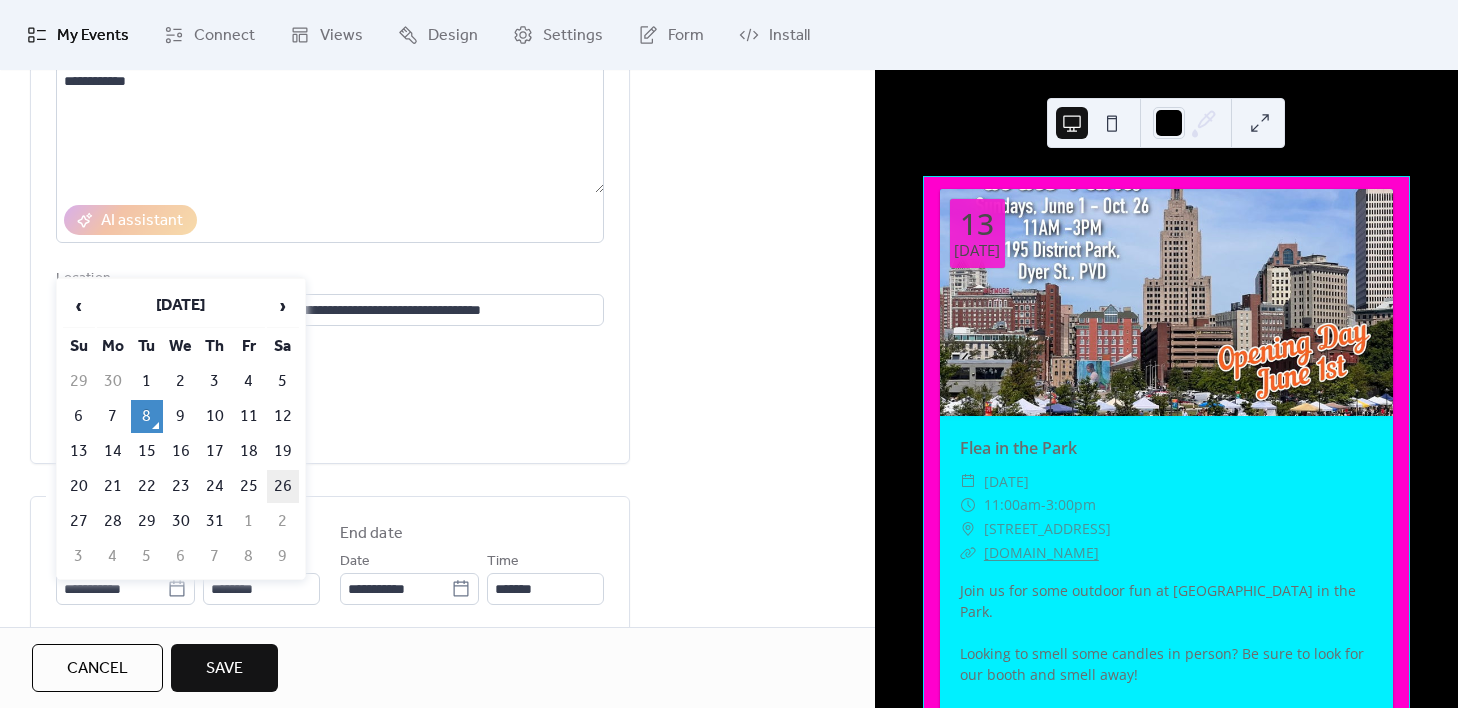 click on "26" at bounding box center (283, 486) 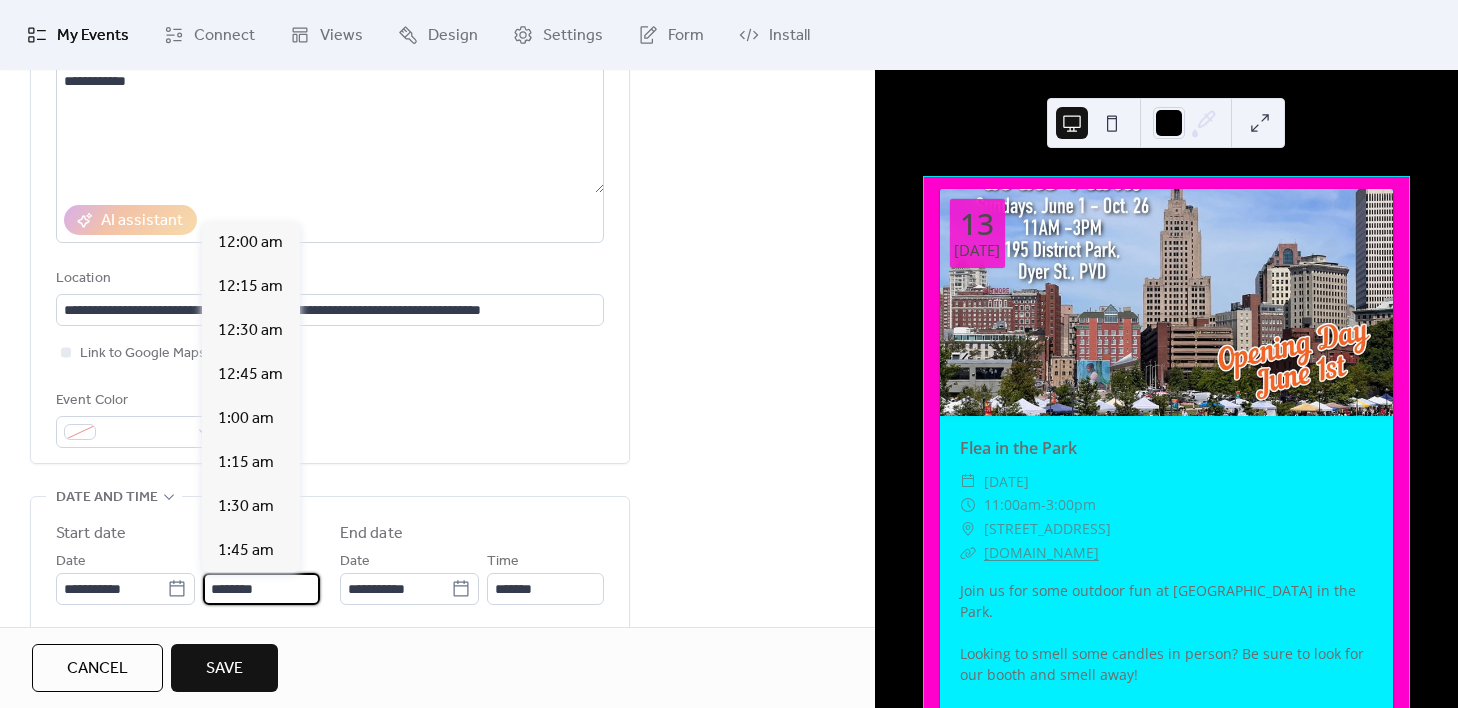 scroll, scrollTop: 2133, scrollLeft: 0, axis: vertical 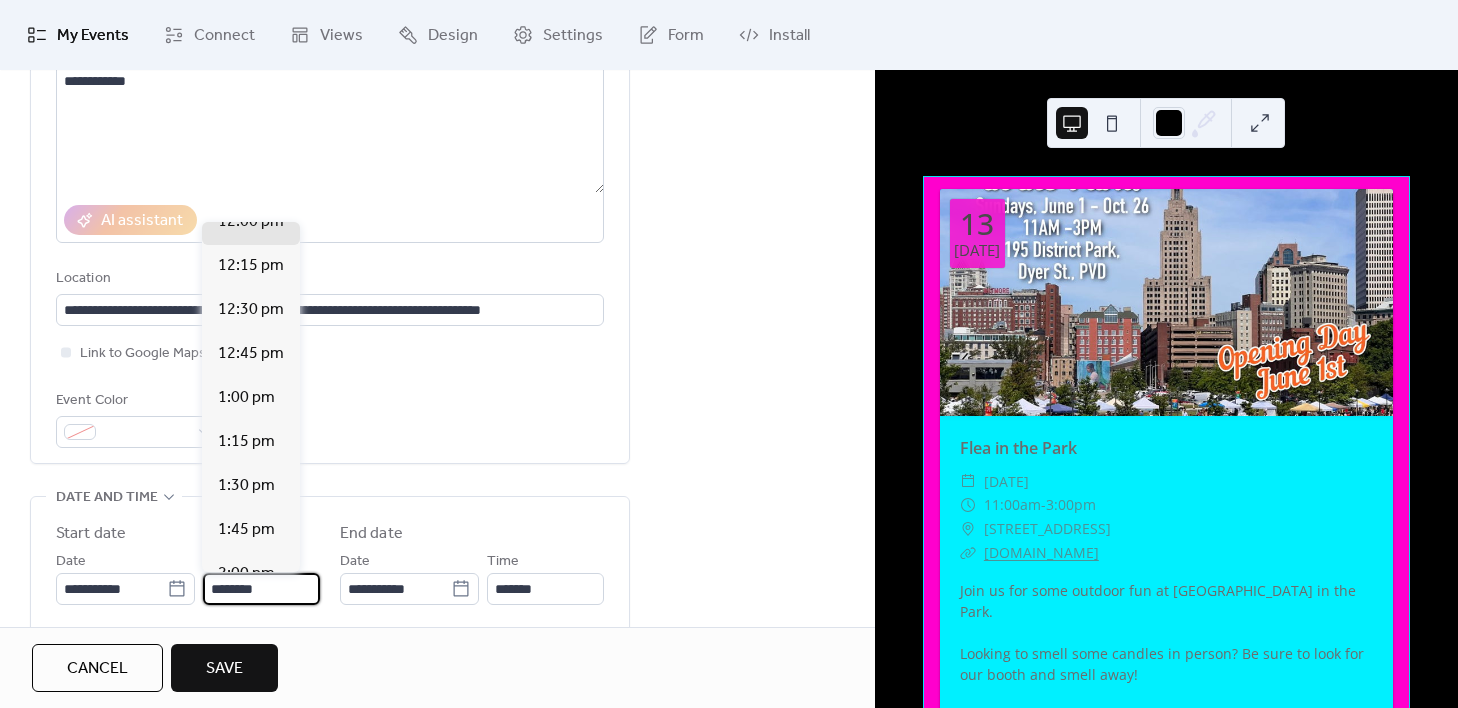 click on "********" at bounding box center (261, 589) 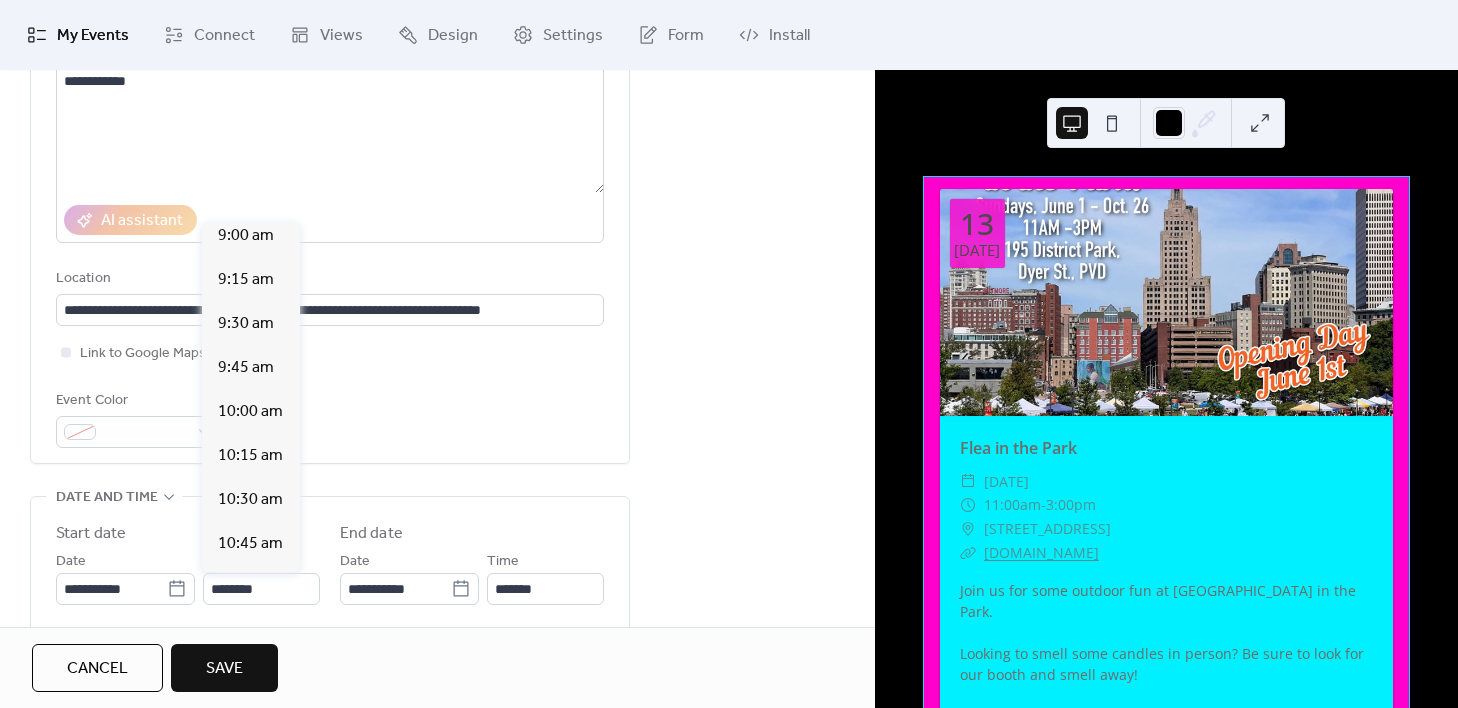 scroll, scrollTop: 1557, scrollLeft: 0, axis: vertical 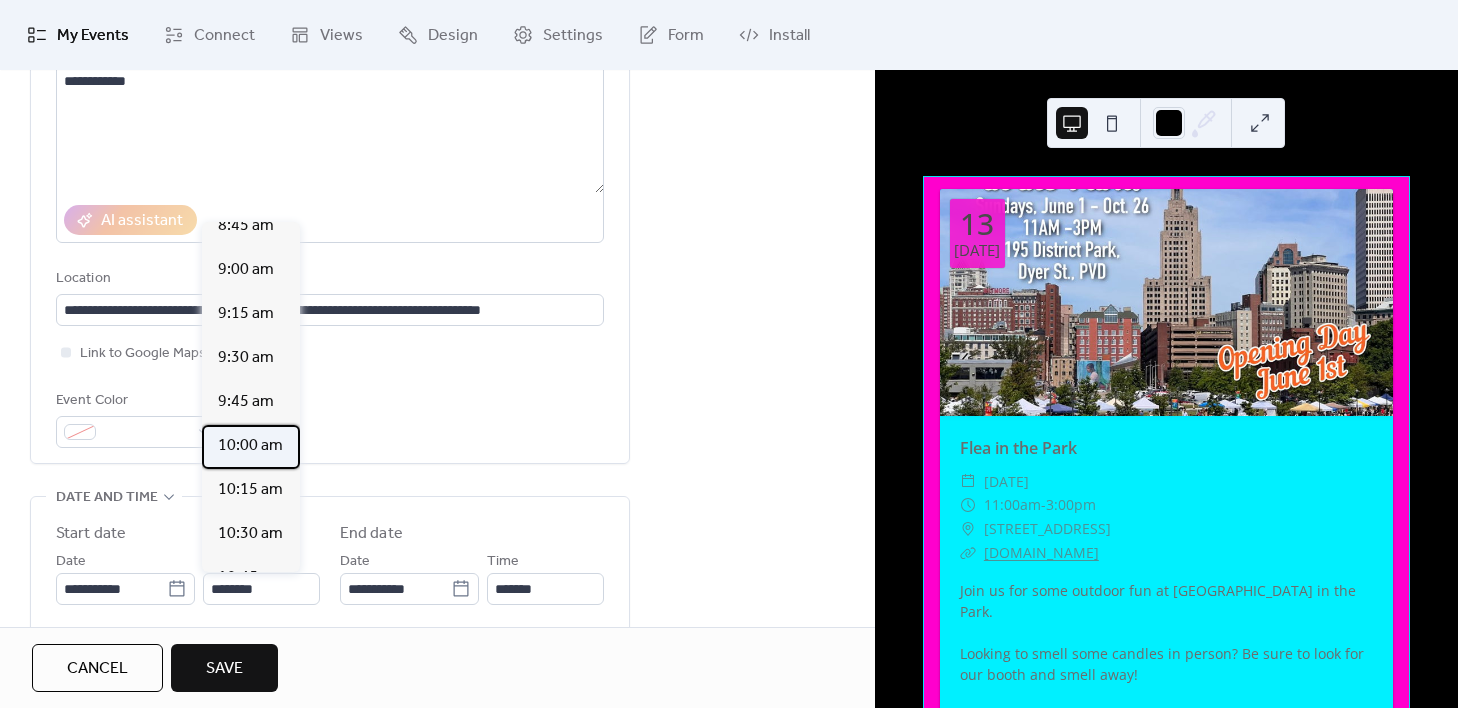 click on "10:00 am" at bounding box center (250, 446) 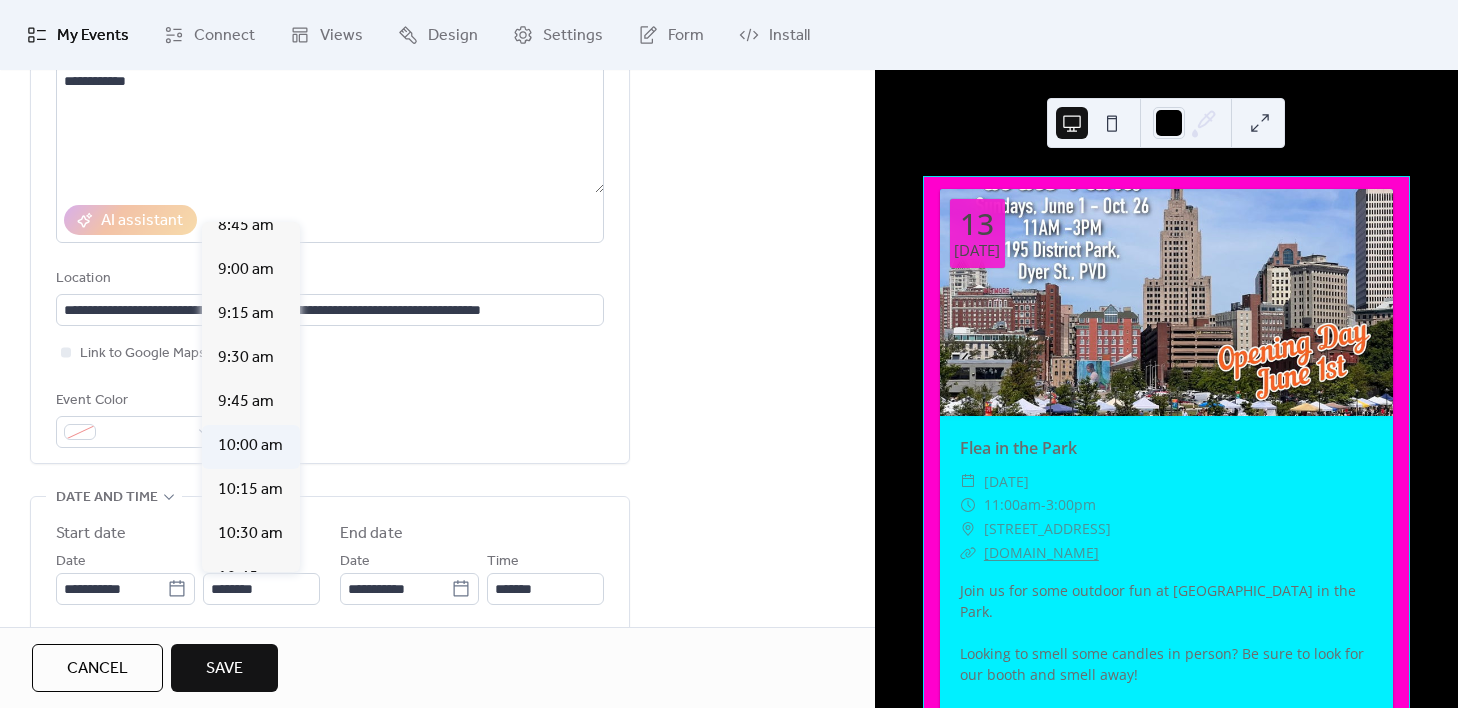type on "********" 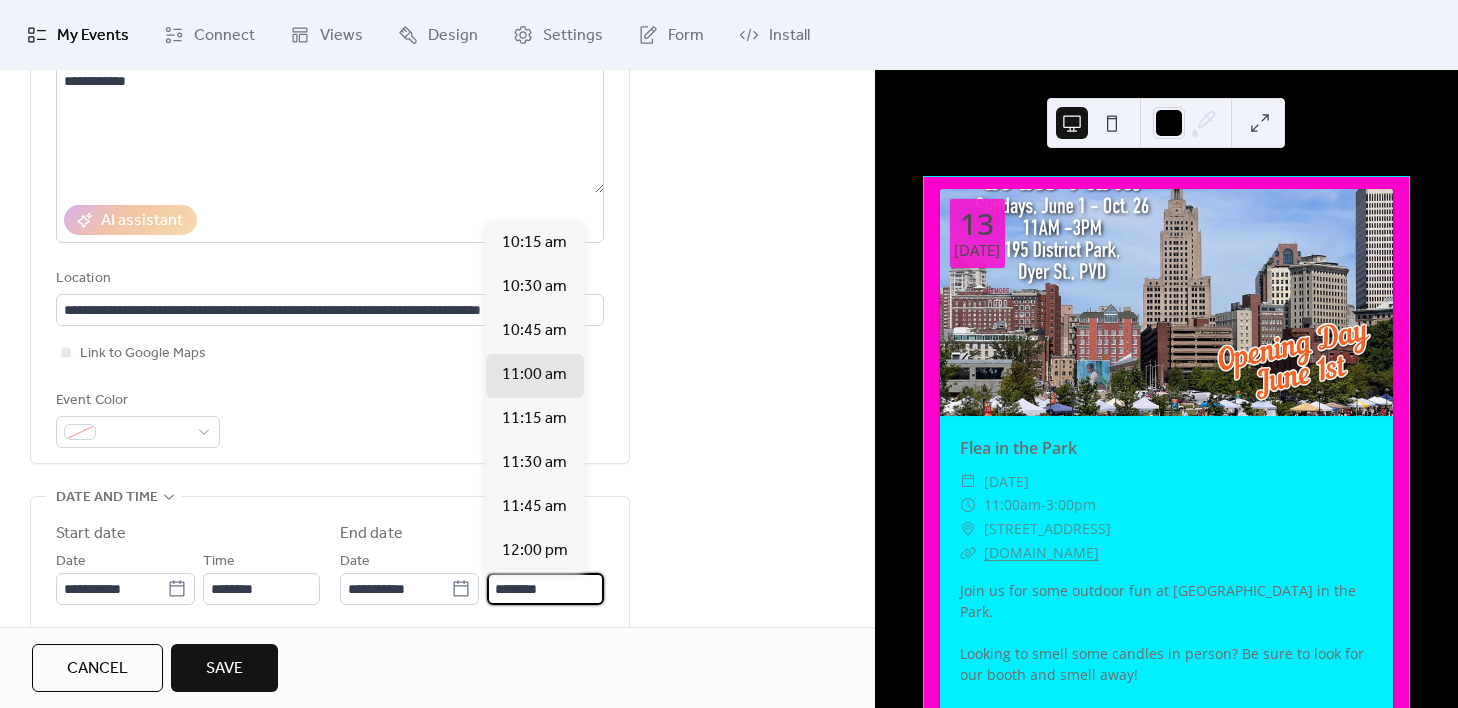 click on "********" at bounding box center (545, 589) 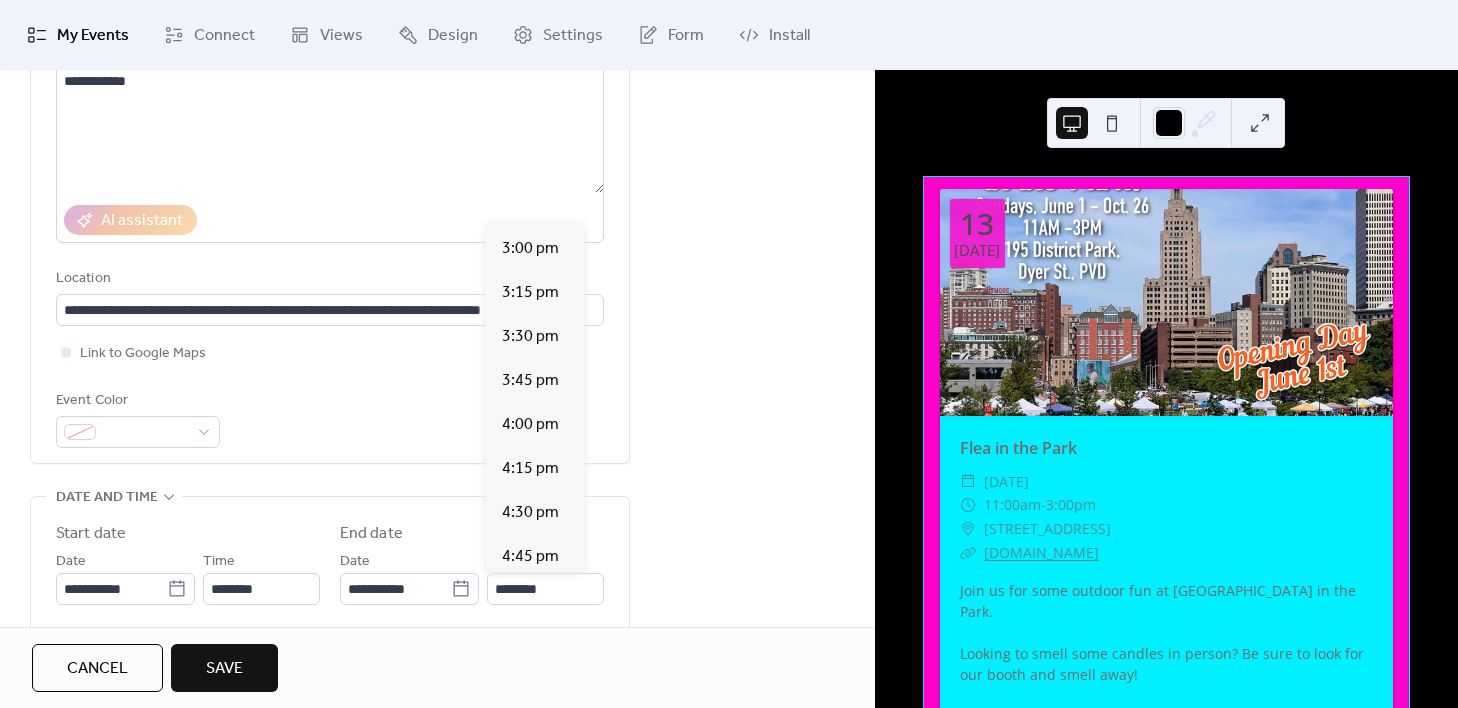 scroll, scrollTop: 842, scrollLeft: 0, axis: vertical 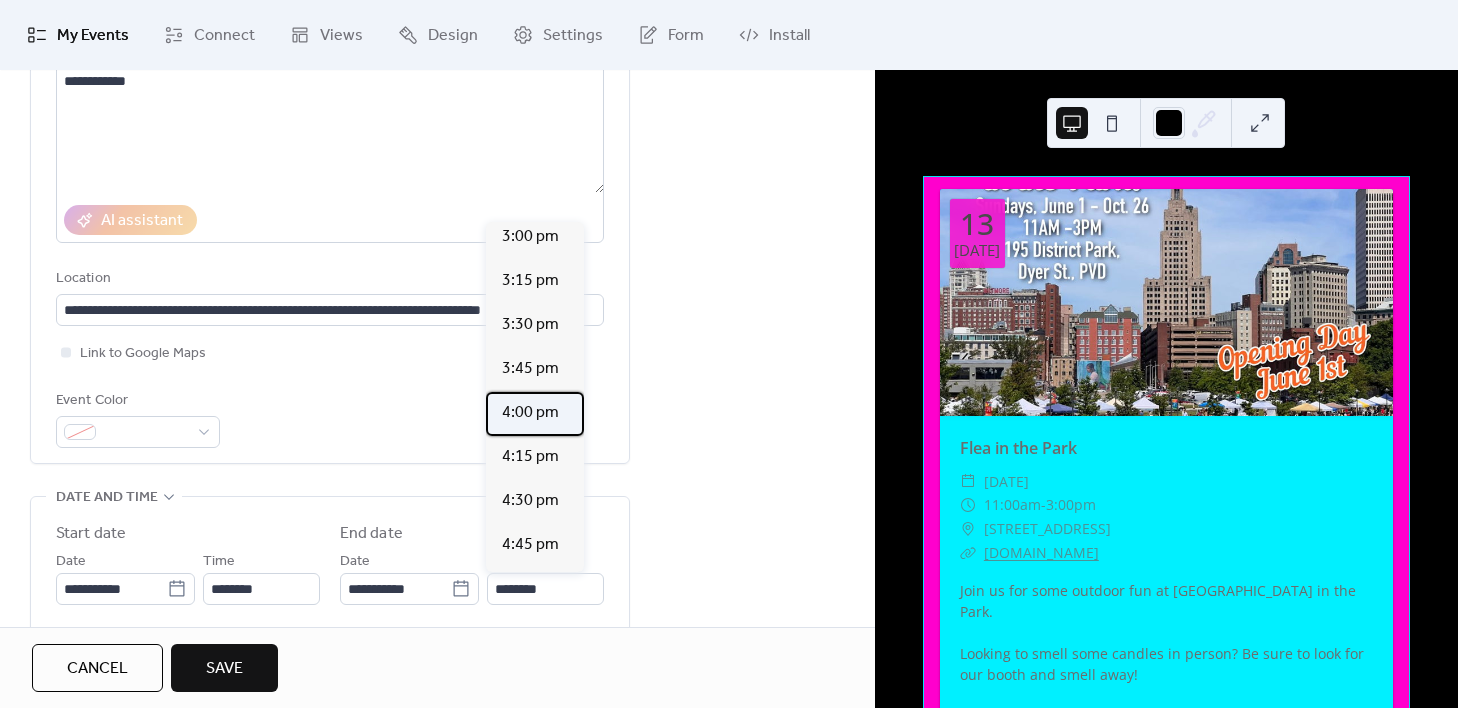 click on "4:00 pm" at bounding box center (530, 413) 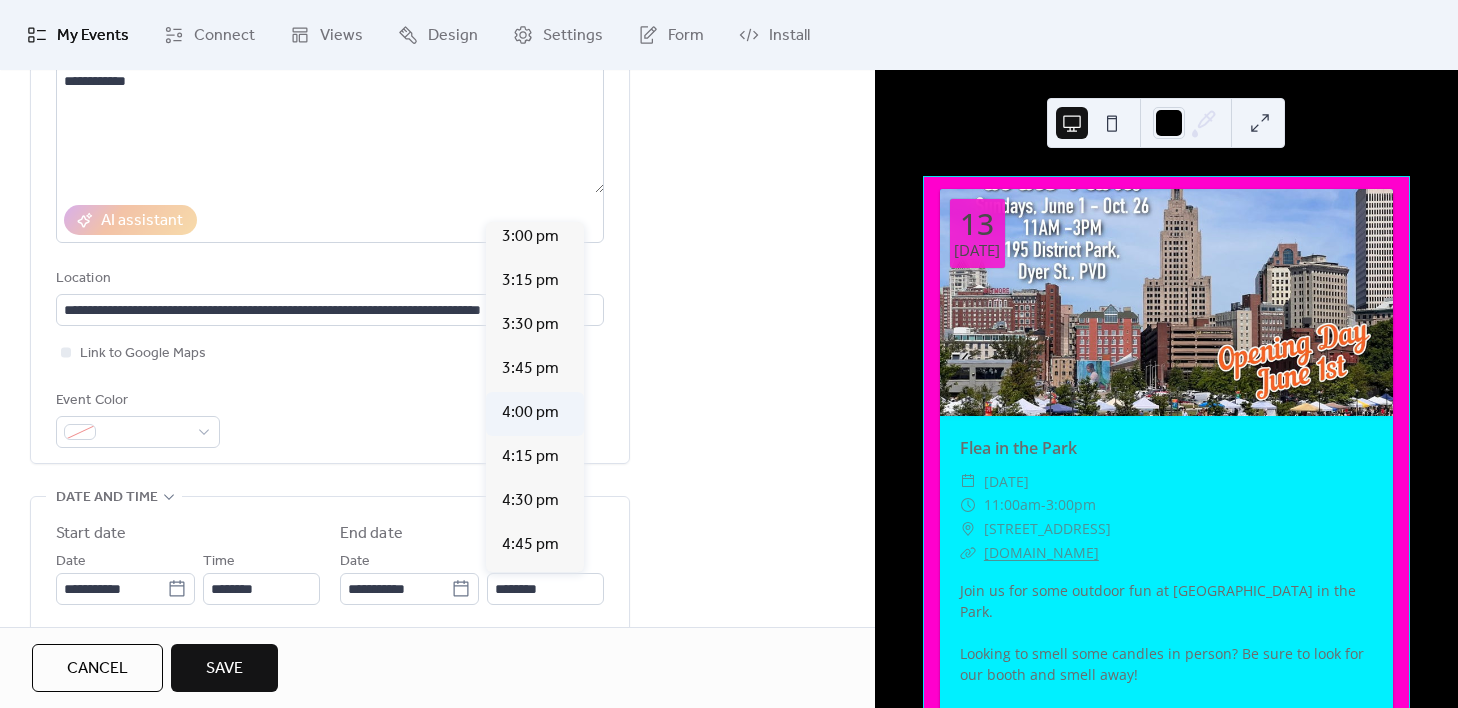 type on "*******" 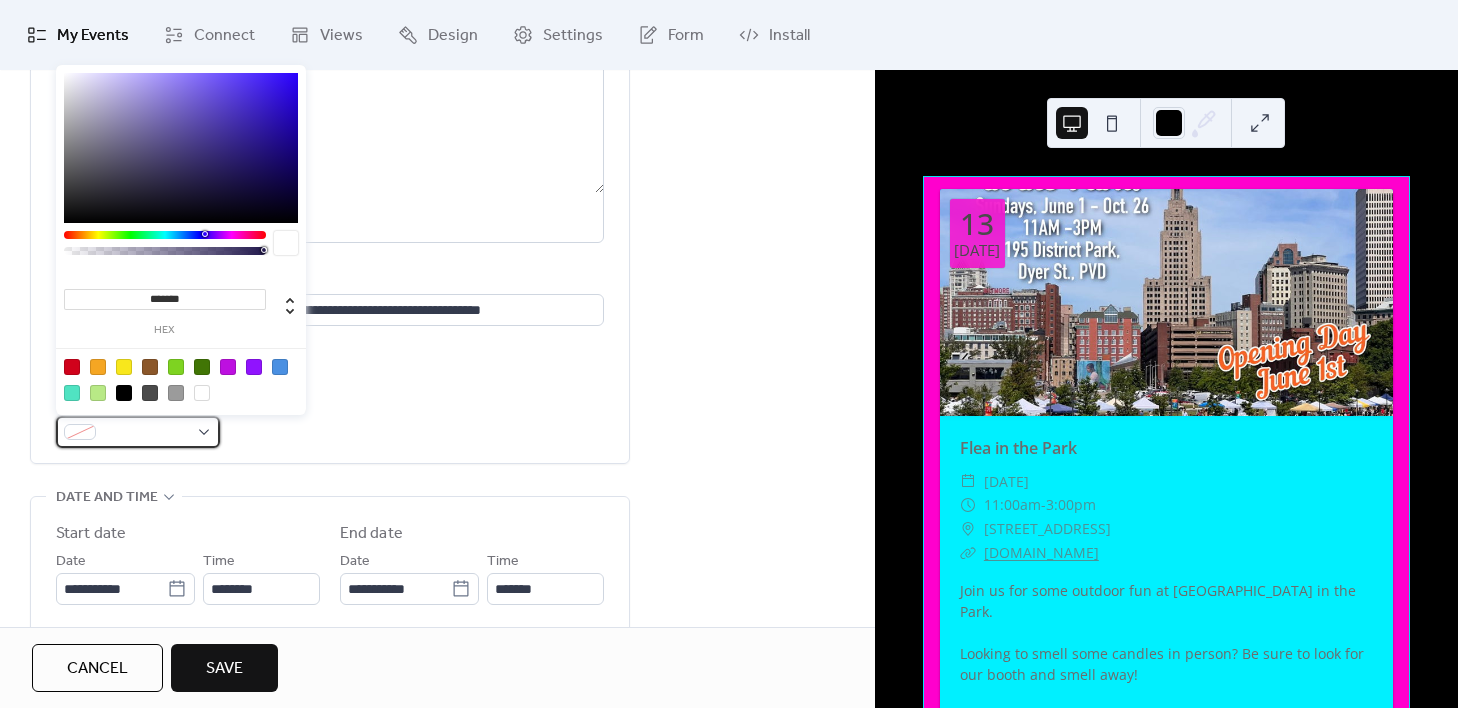 click at bounding box center [138, 432] 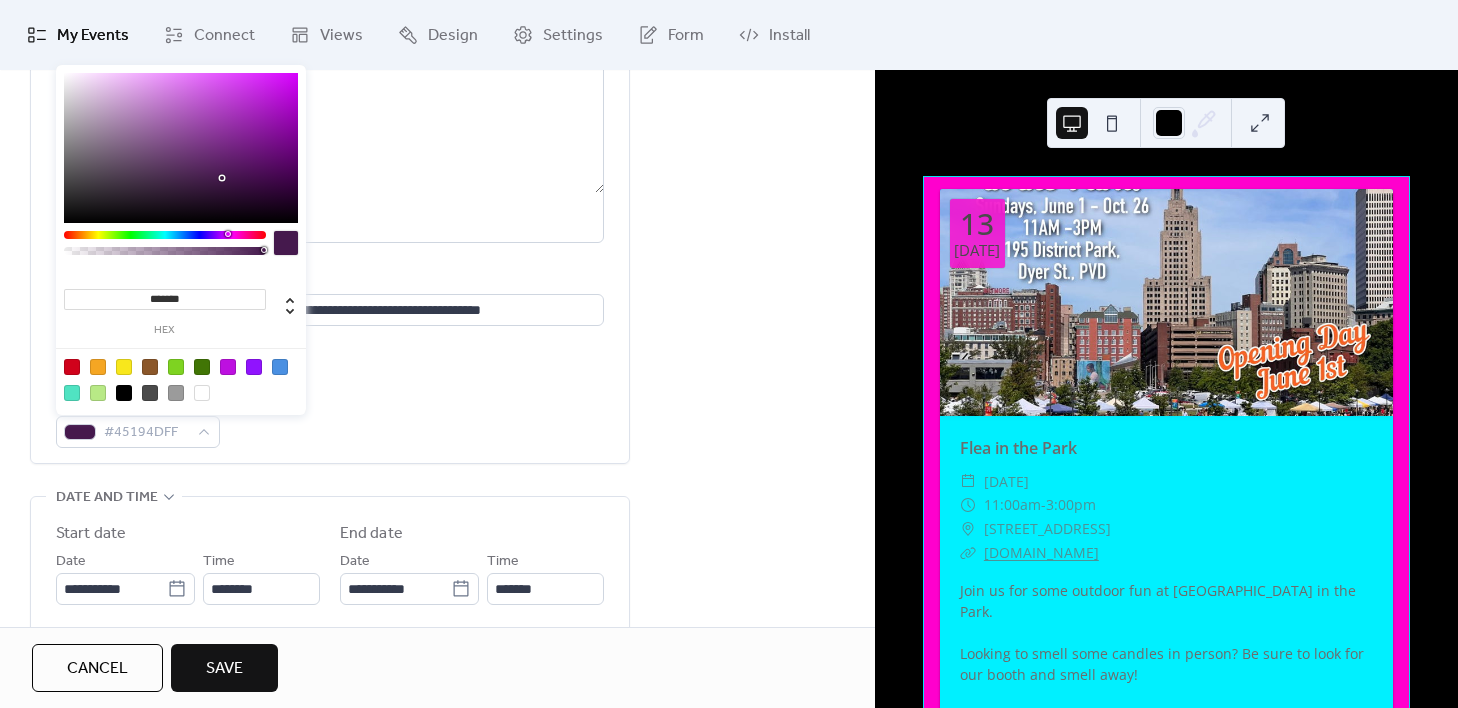 click at bounding box center [165, 235] 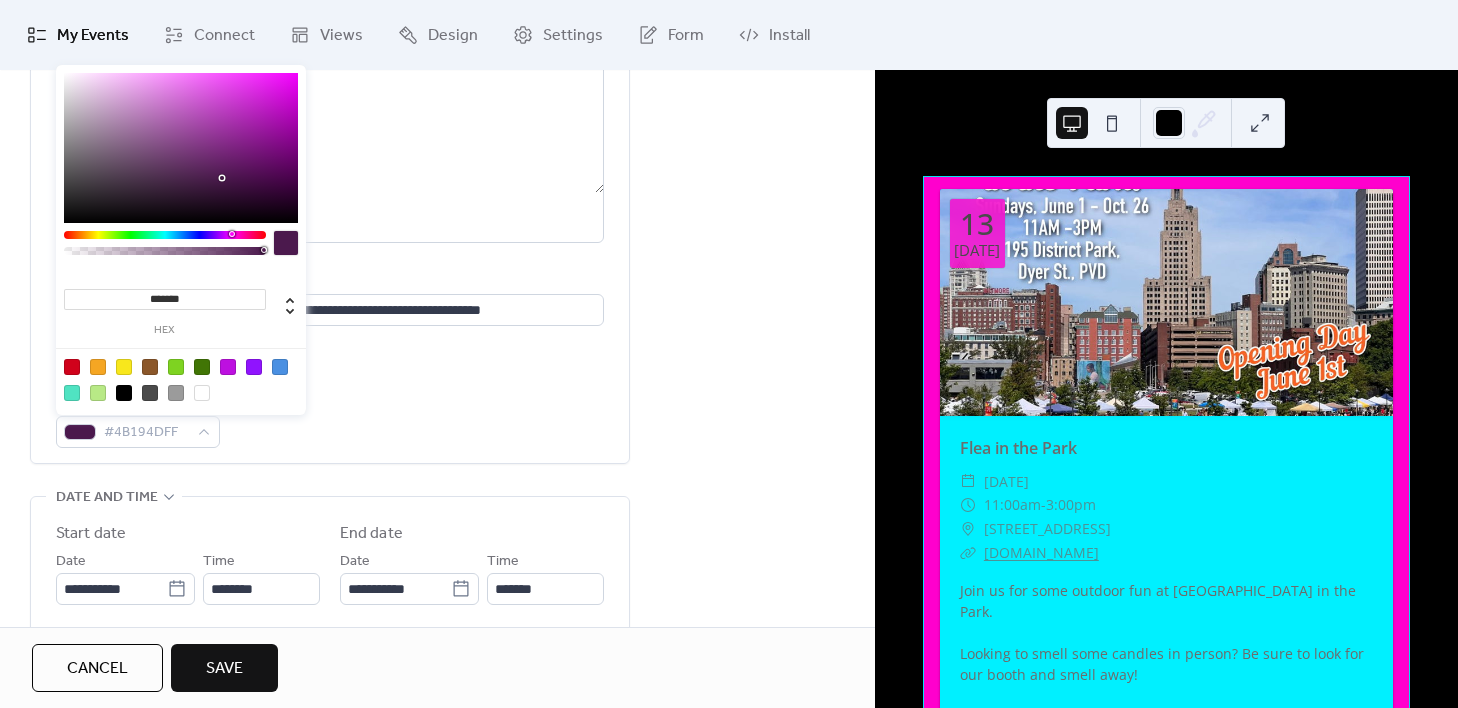 click at bounding box center [234, 234] 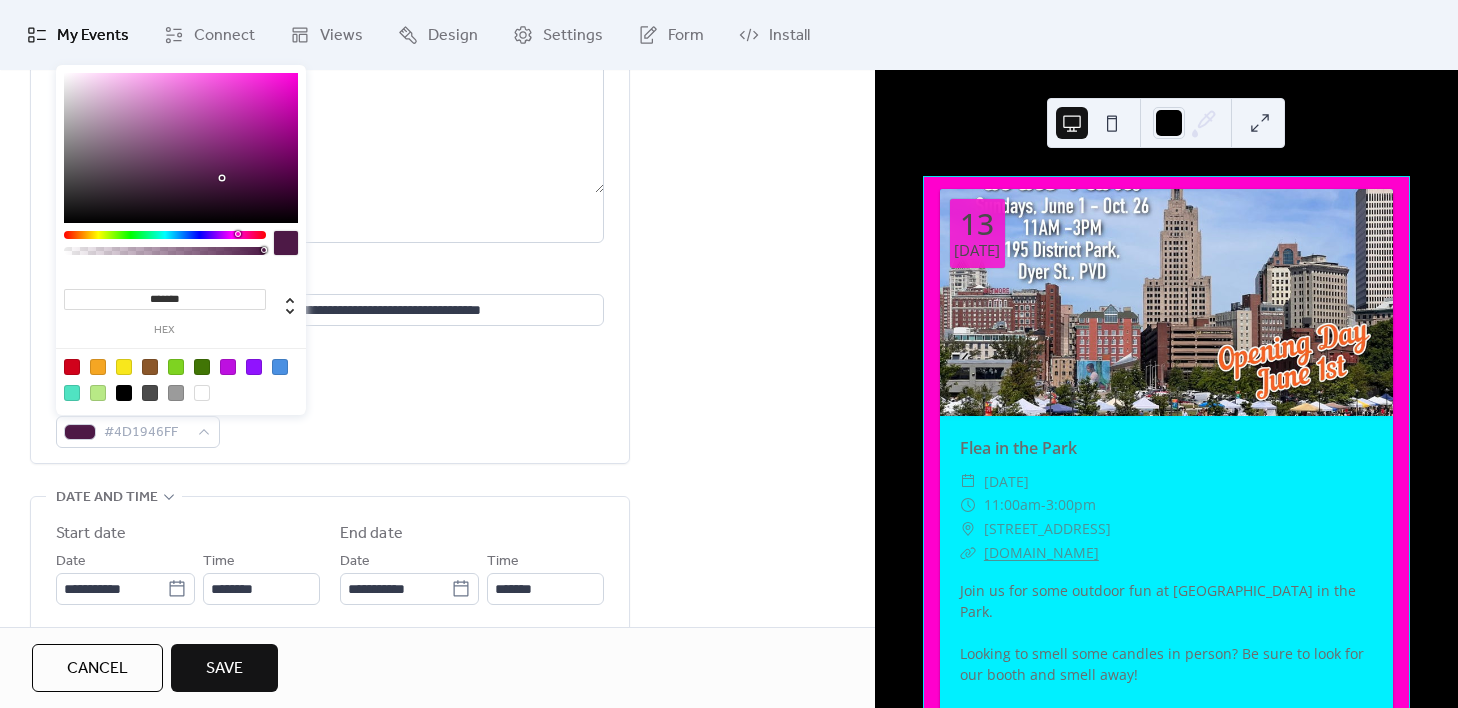 click at bounding box center [165, 235] 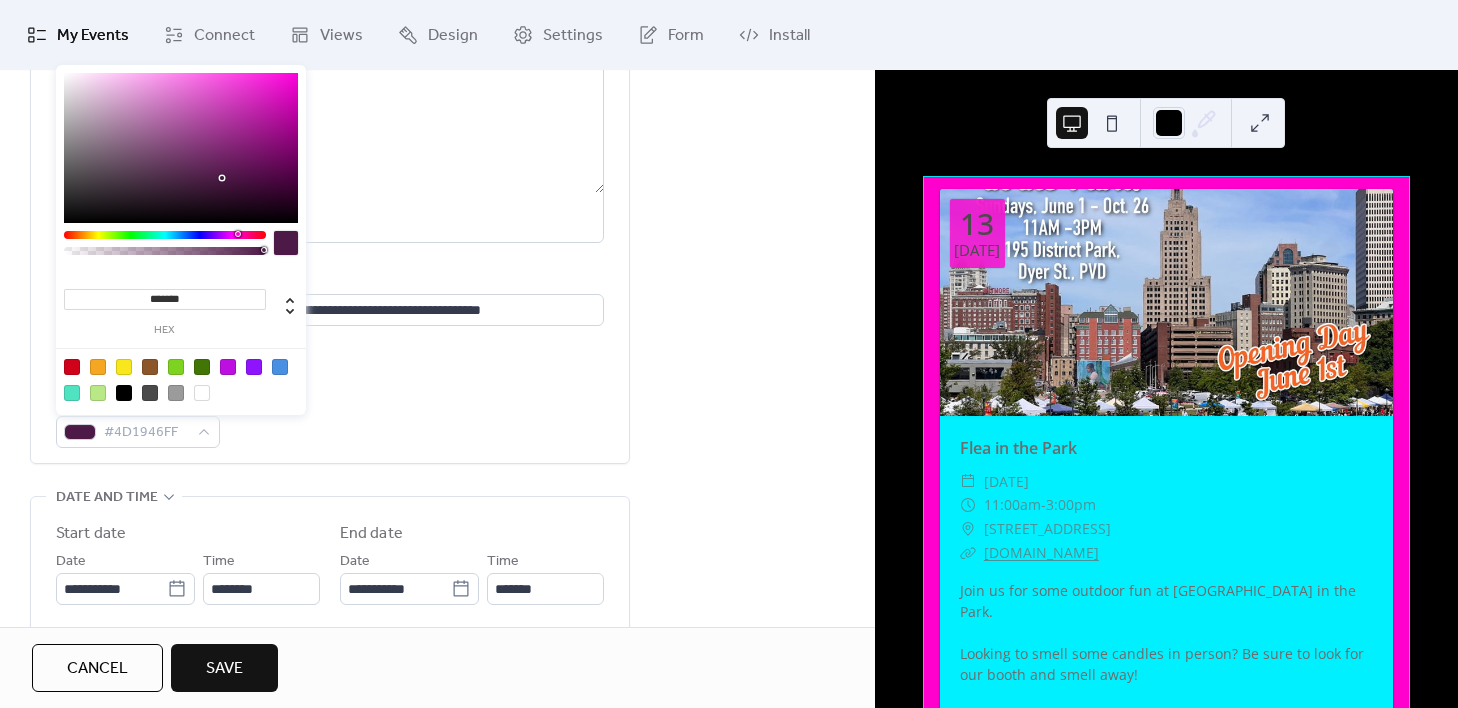 type on "*******" 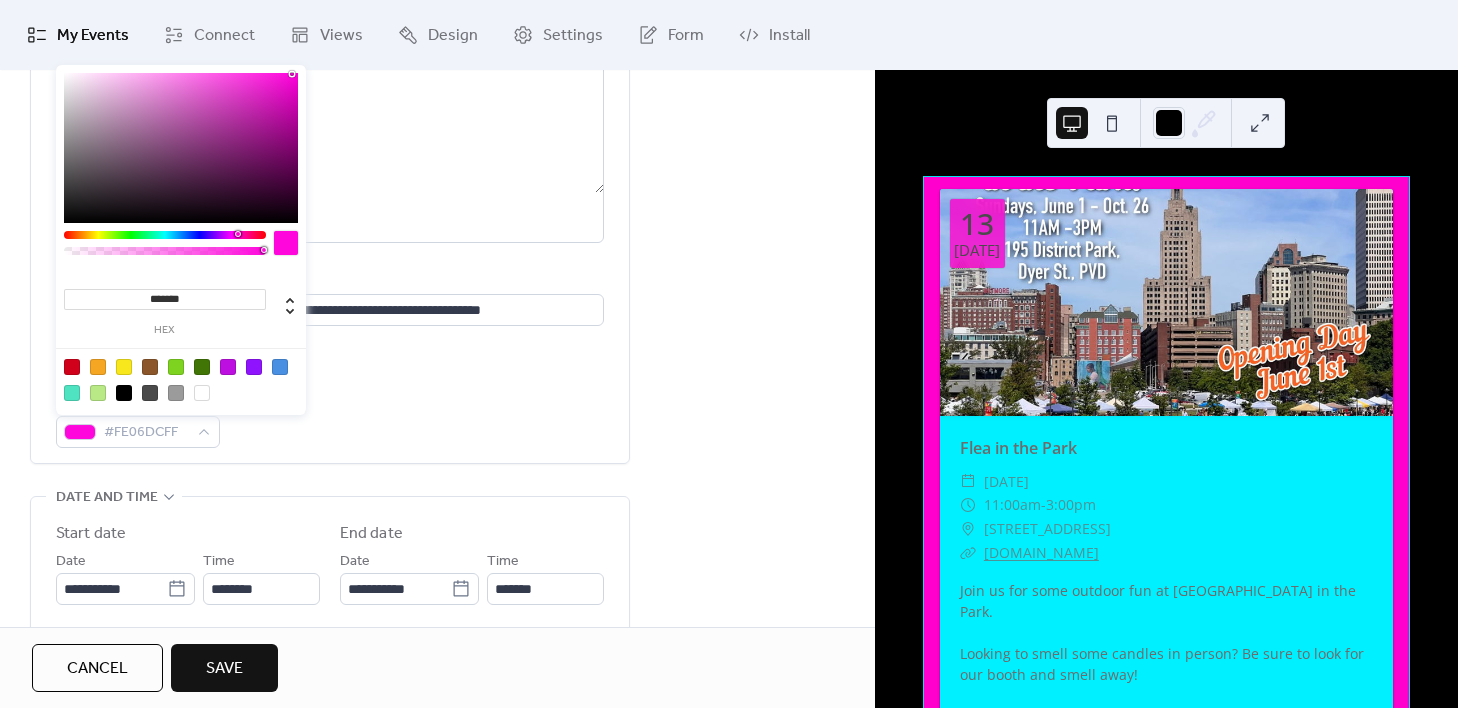 click at bounding box center (181, 148) 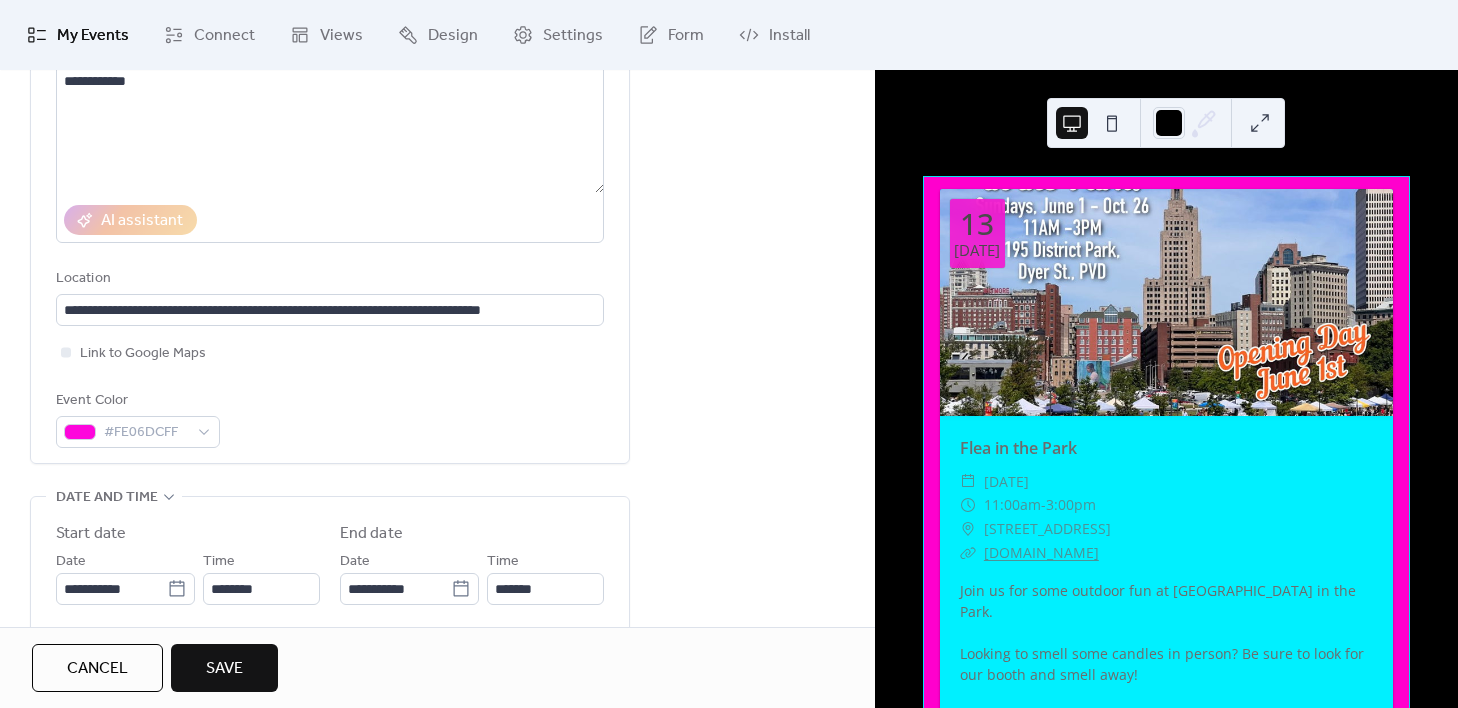 click on "Event Color #FE06DCFF" at bounding box center (330, 418) 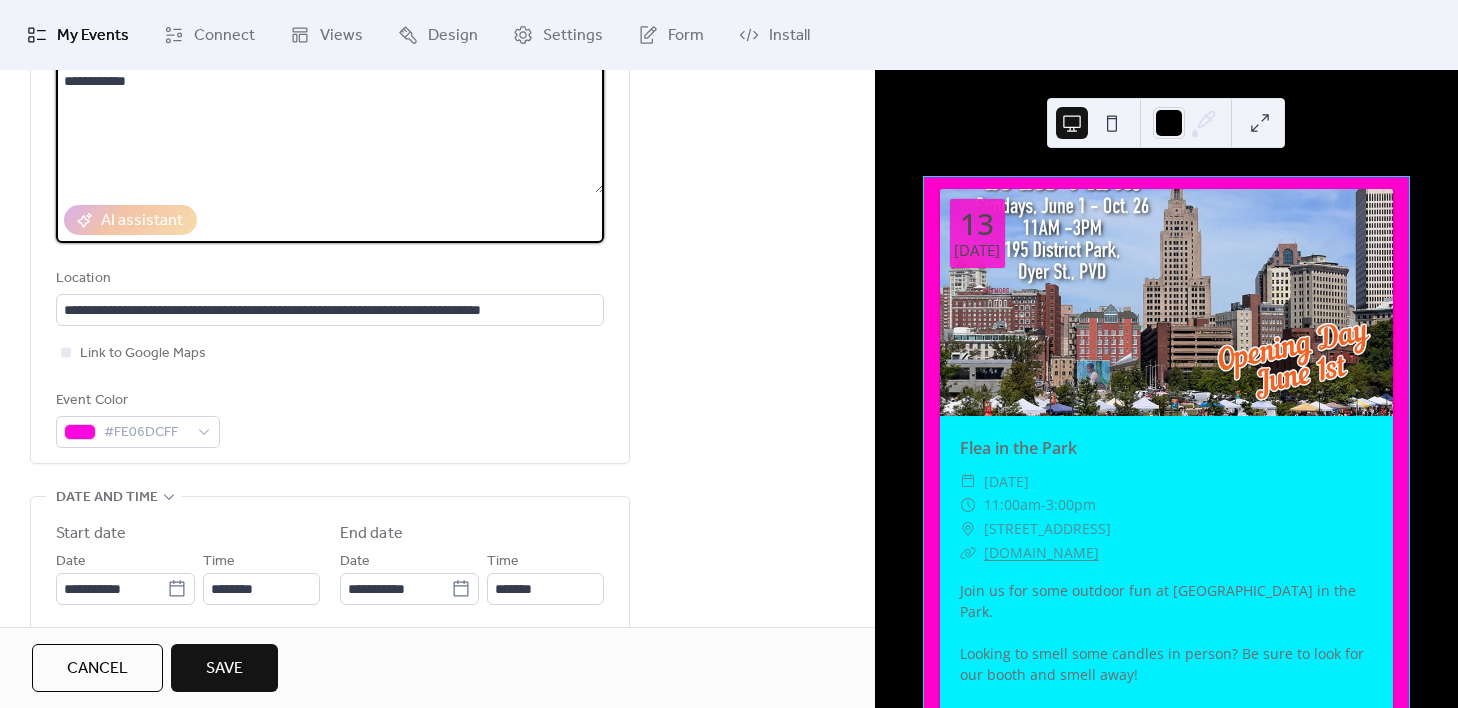 click on "**********" at bounding box center (330, 117) 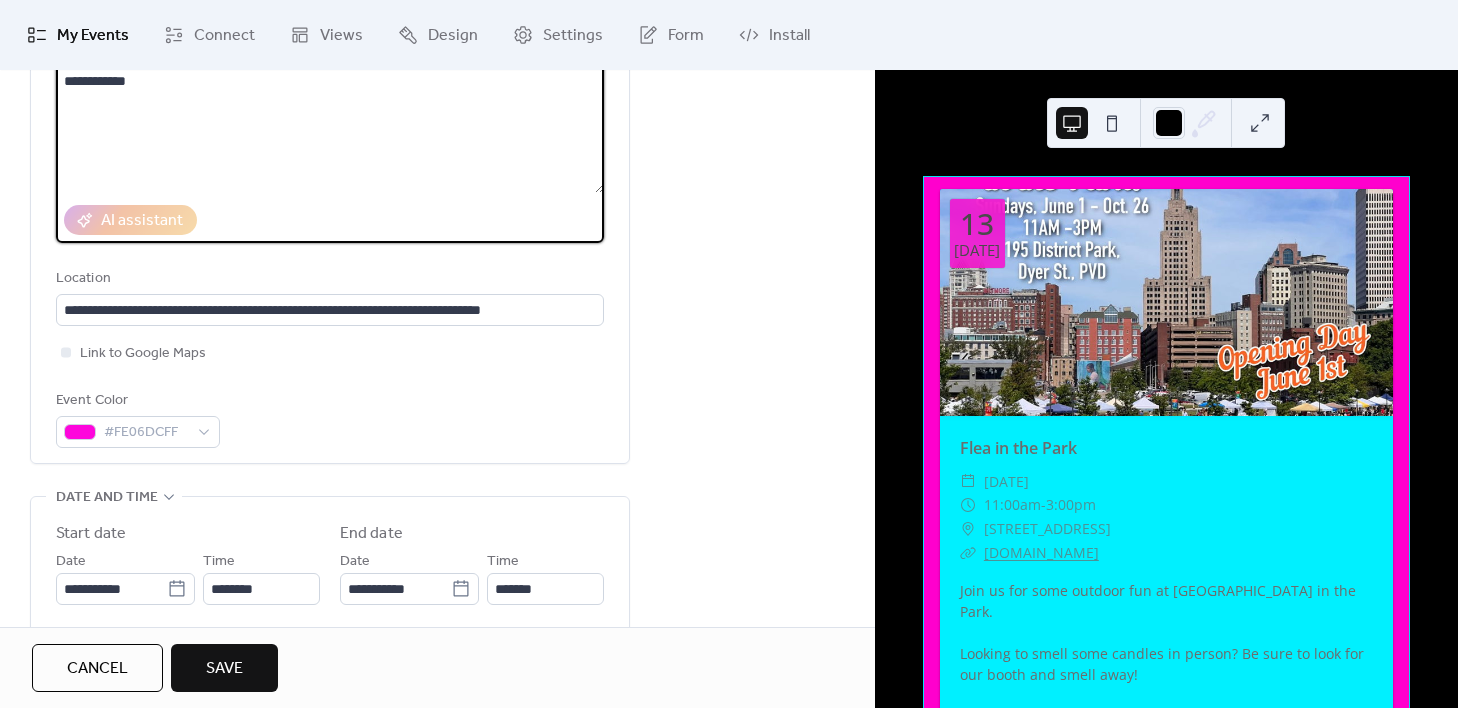 scroll, scrollTop: 238, scrollLeft: 0, axis: vertical 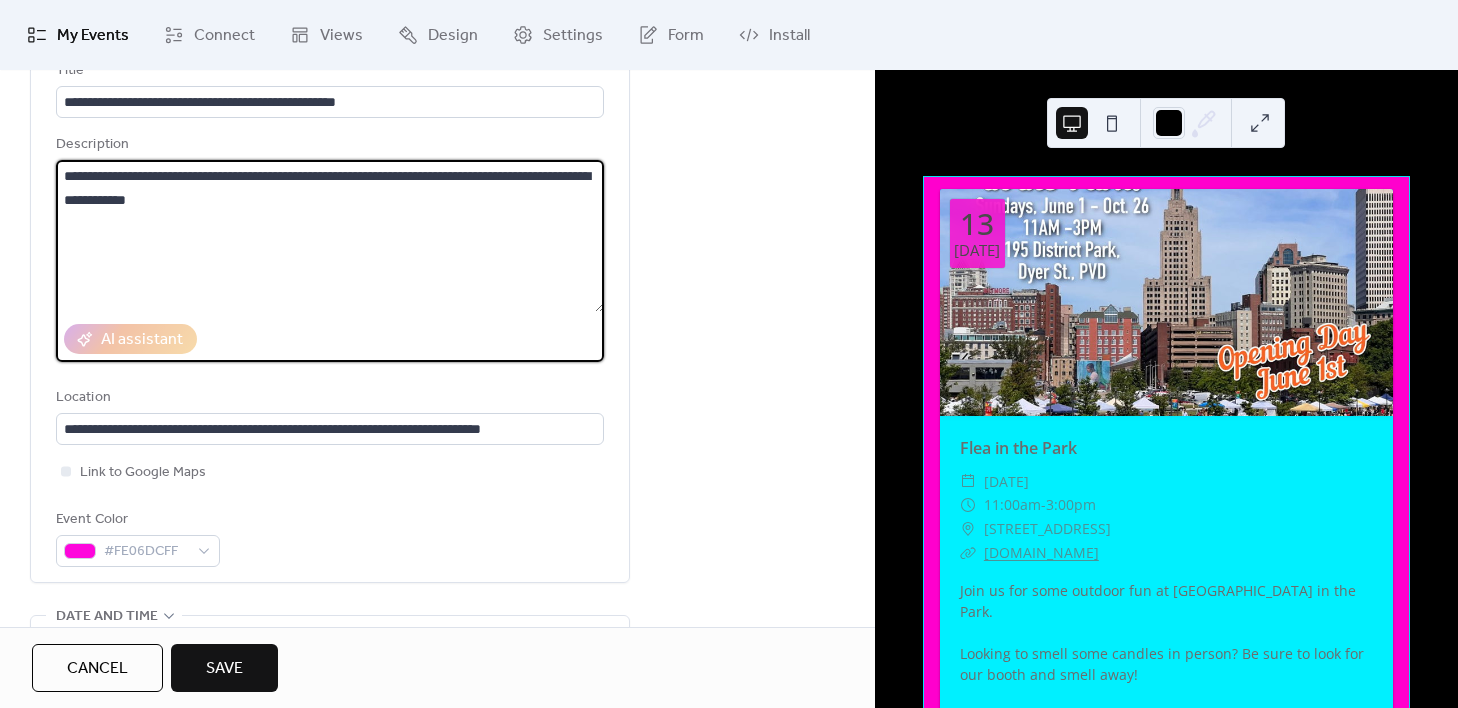 drag, startPoint x: 286, startPoint y: 128, endPoint x: 394, endPoint y: 168, distance: 115.16944 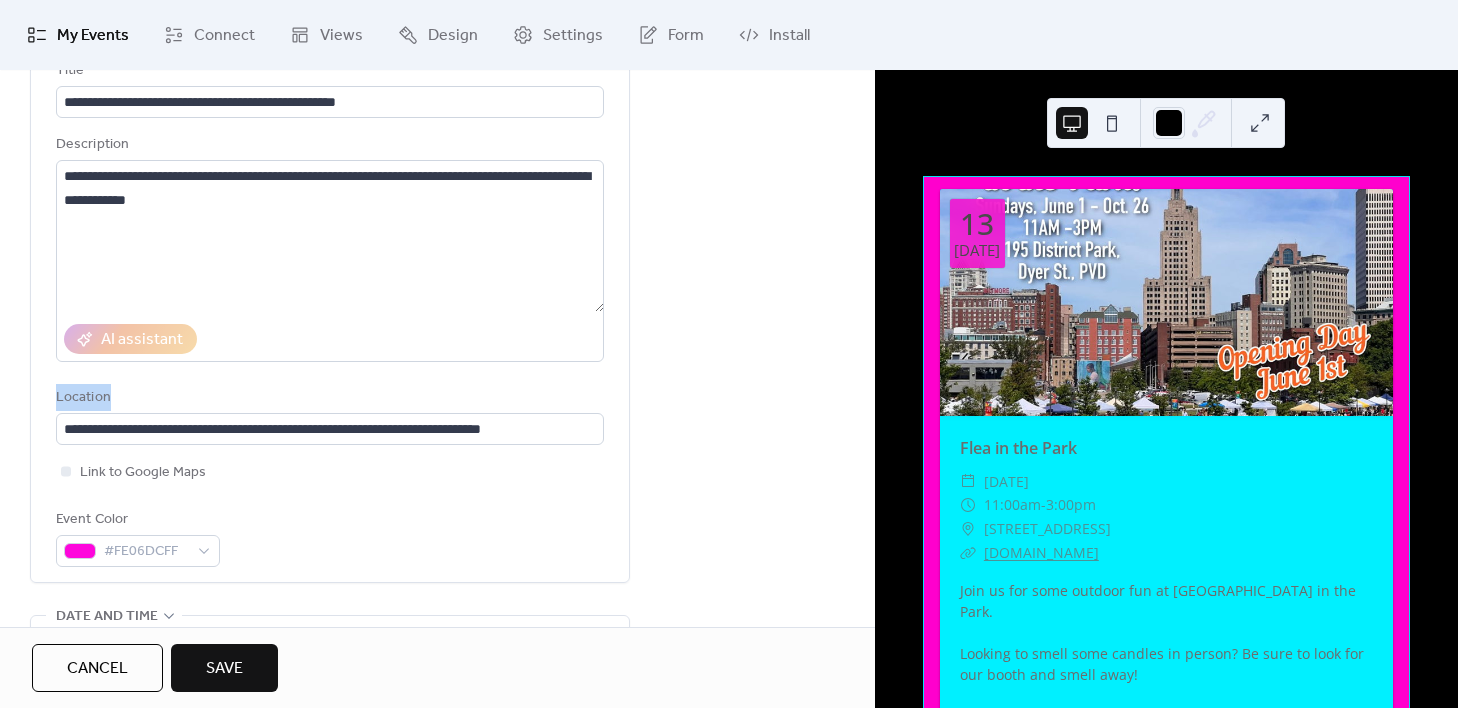 drag, startPoint x: 807, startPoint y: 386, endPoint x: 870, endPoint y: 275, distance: 127.632286 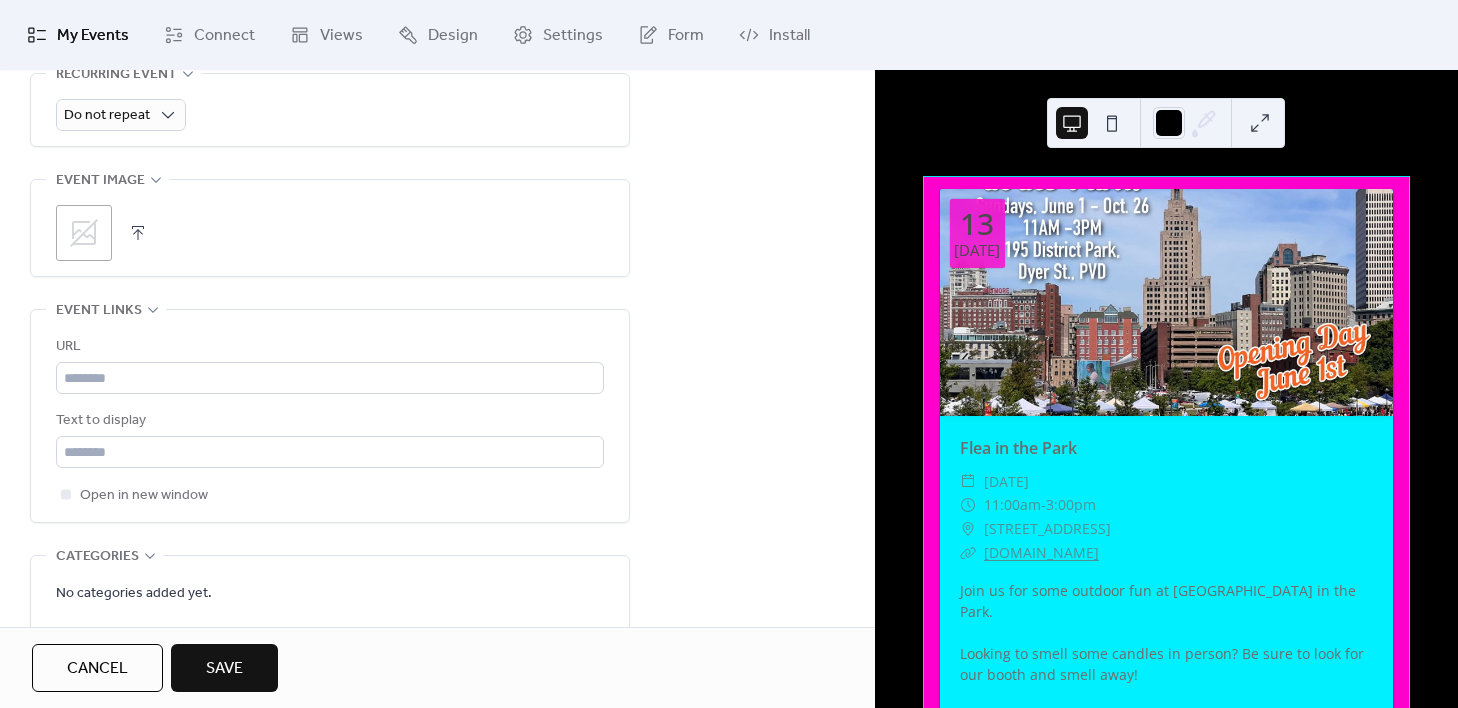 scroll, scrollTop: 944, scrollLeft: 0, axis: vertical 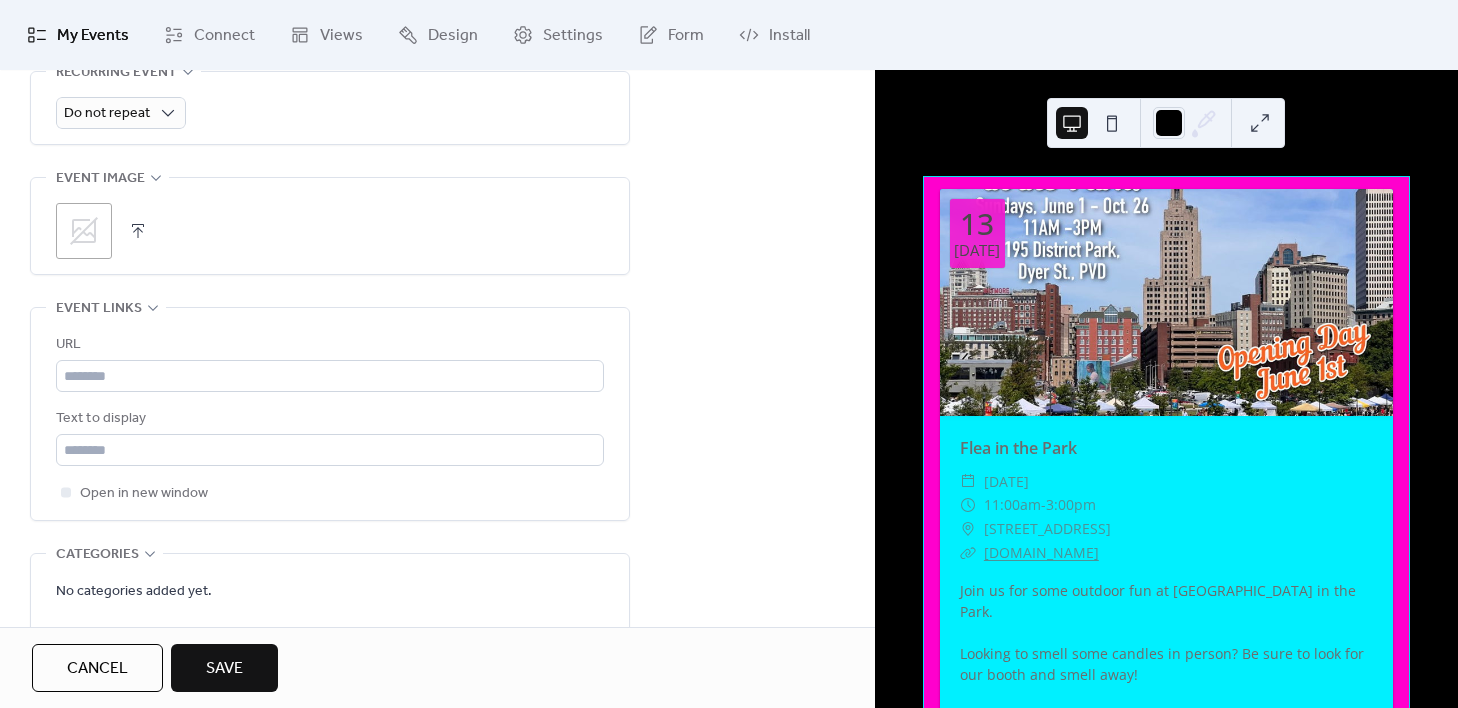 click at bounding box center (138, 231) 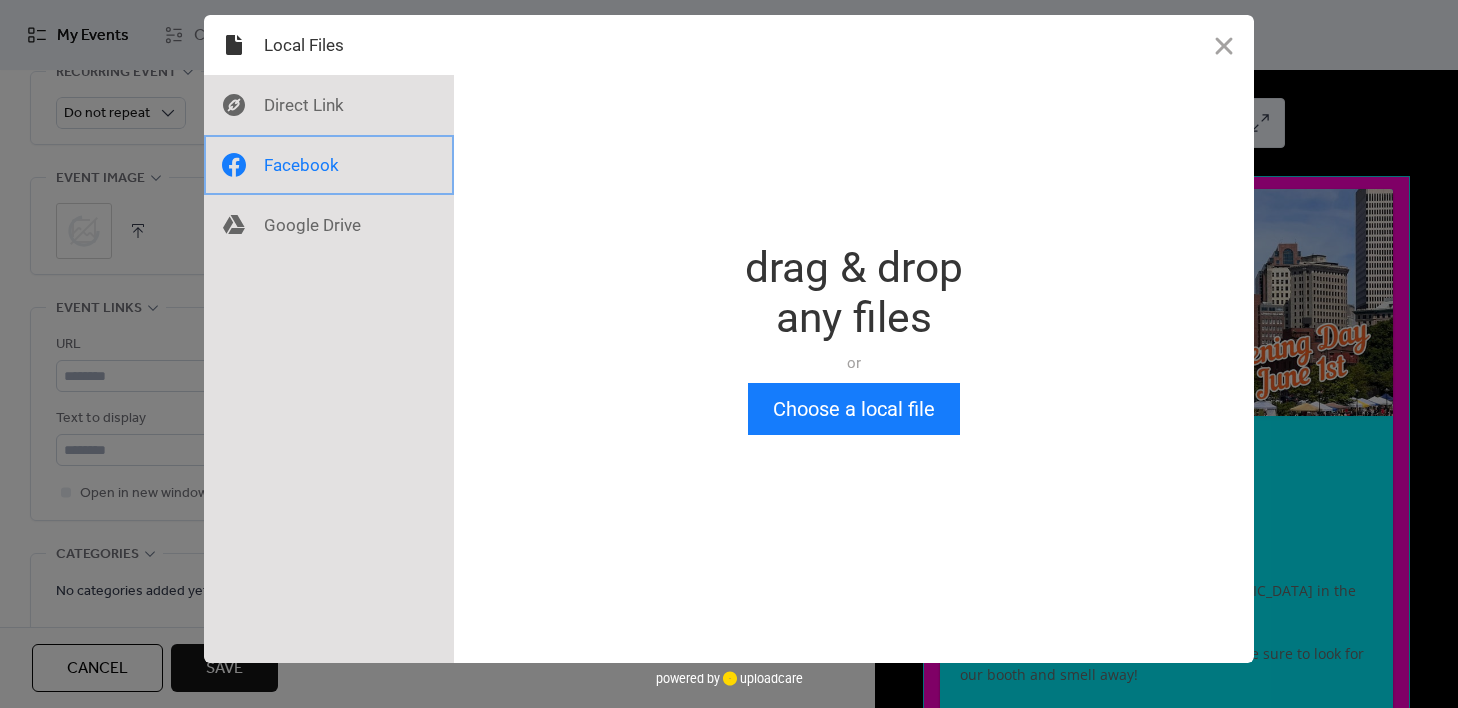 click at bounding box center (329, 165) 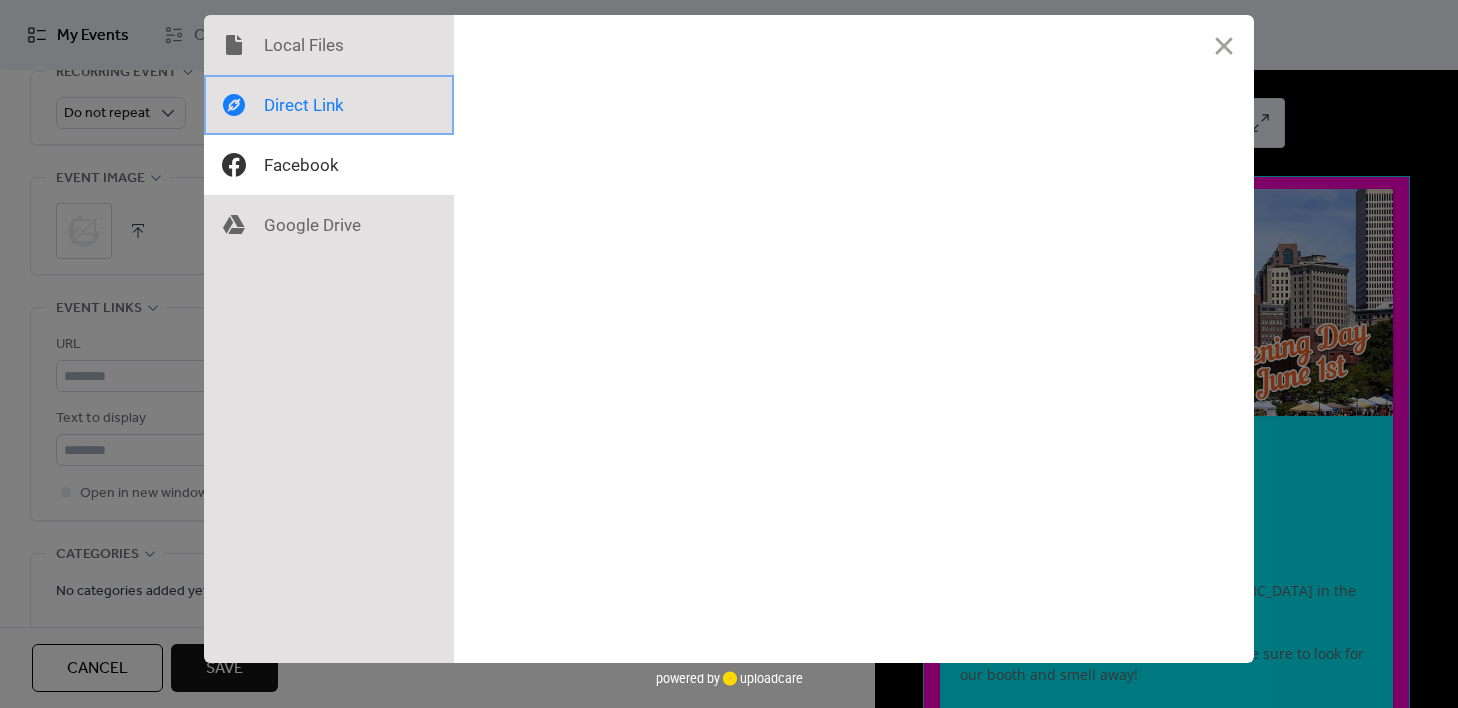 click at bounding box center [329, 105] 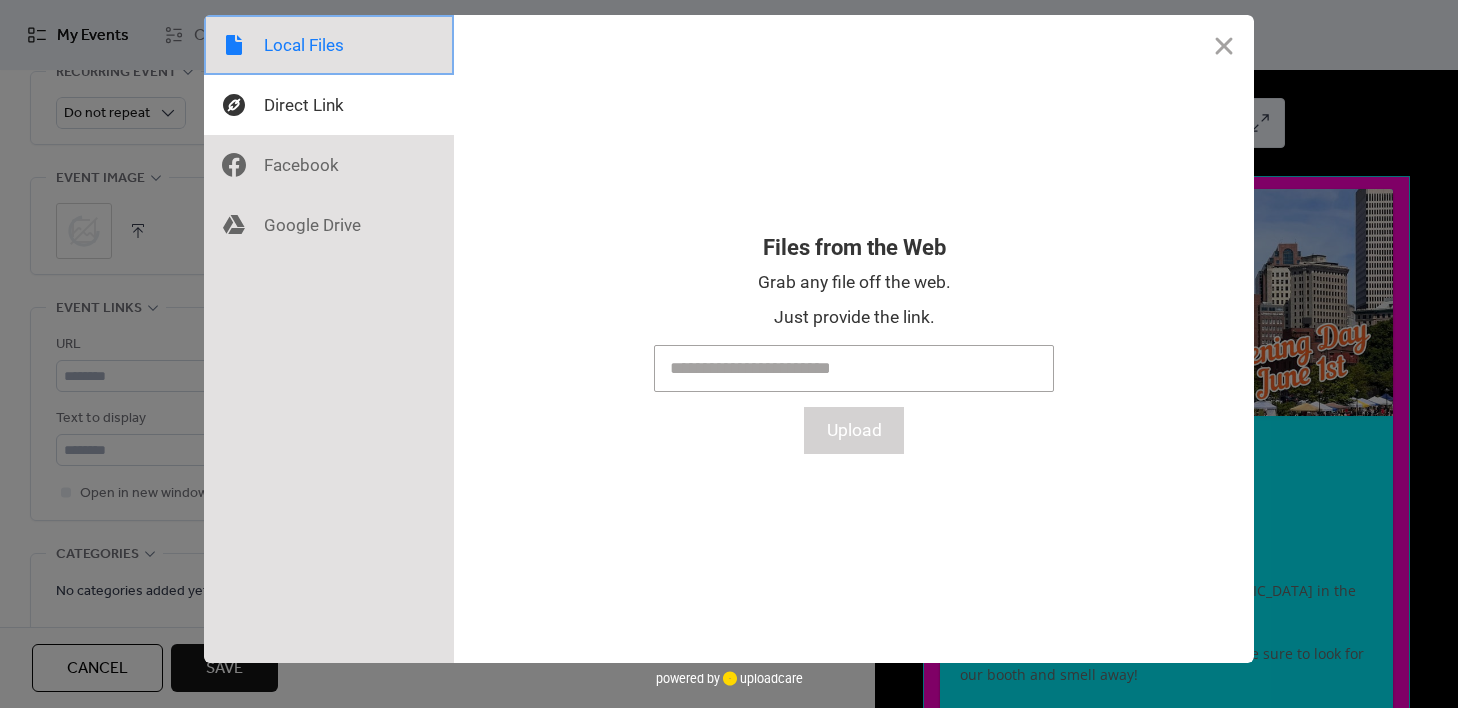 click at bounding box center [329, 45] 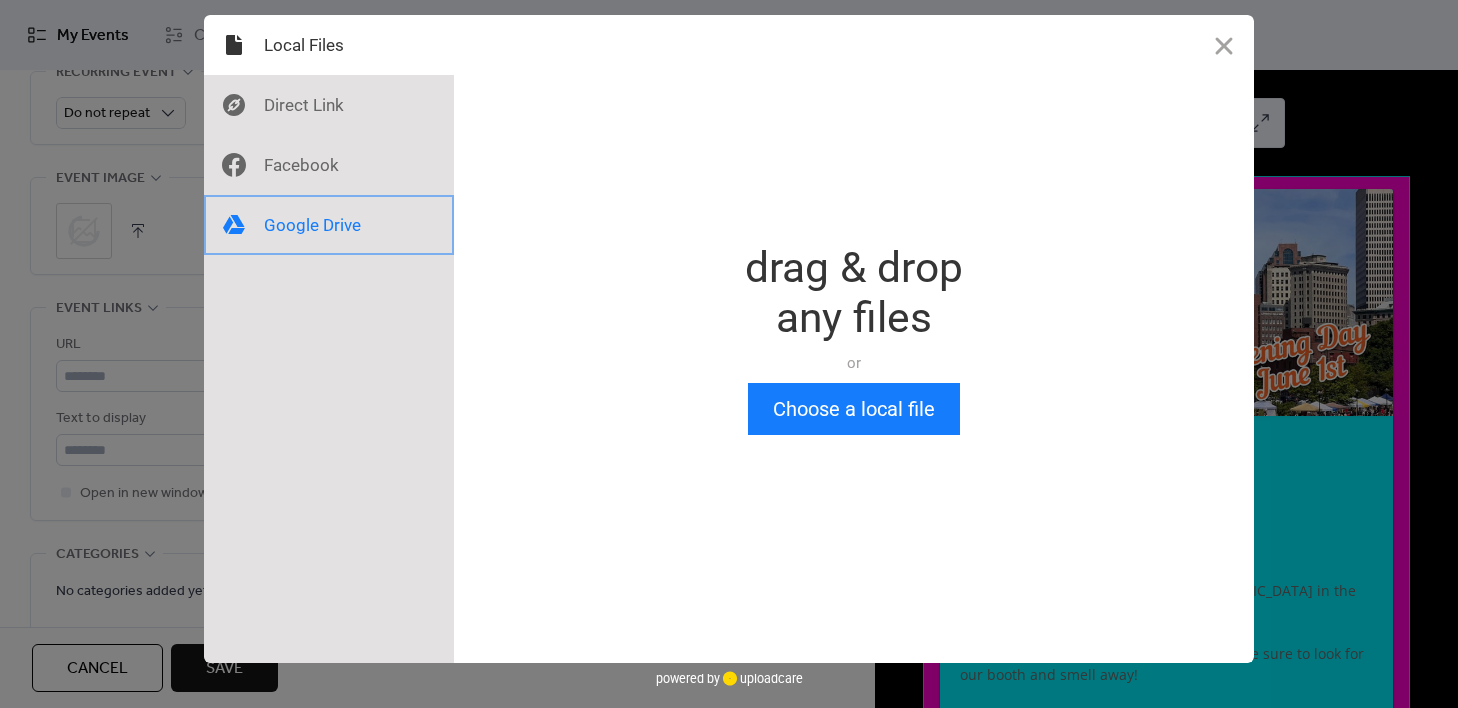 click at bounding box center [329, 225] 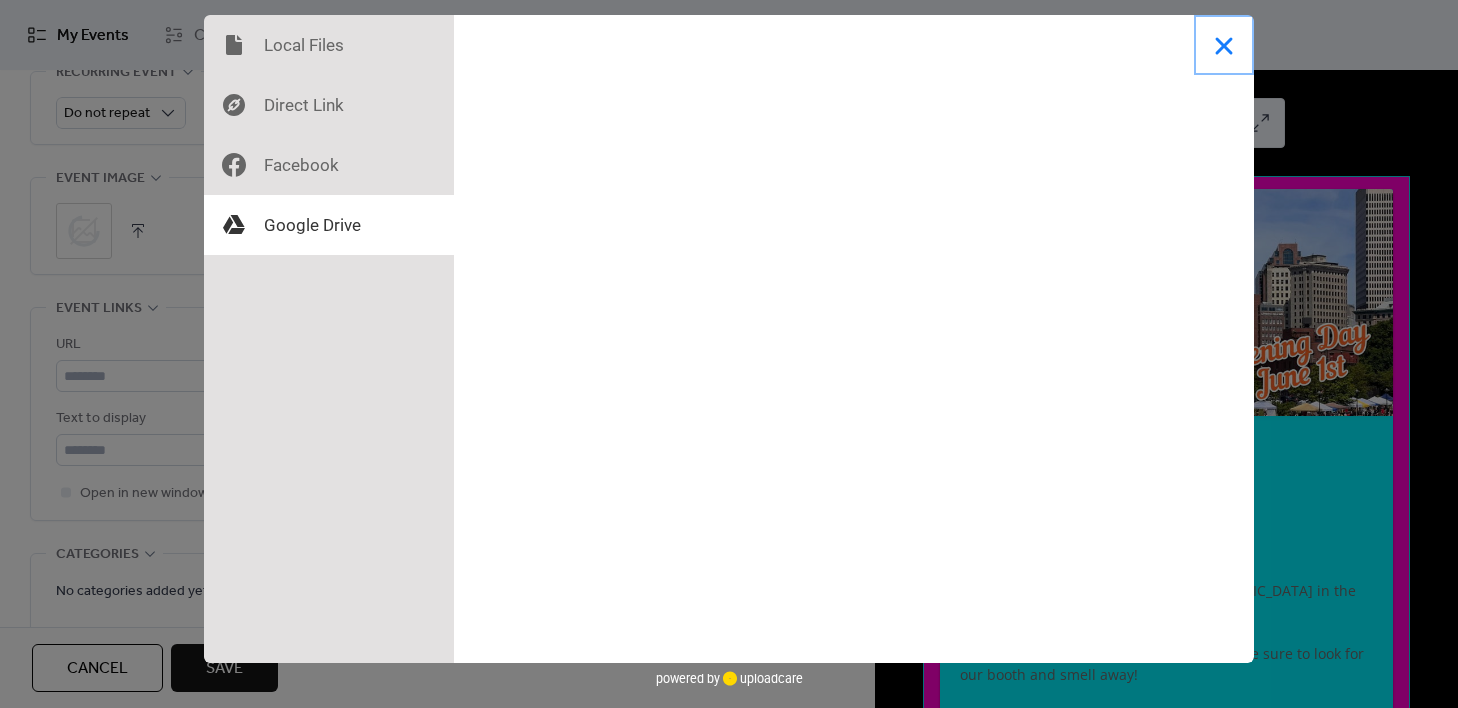 drag, startPoint x: 1223, startPoint y: 28, endPoint x: 1224, endPoint y: 42, distance: 14.035668 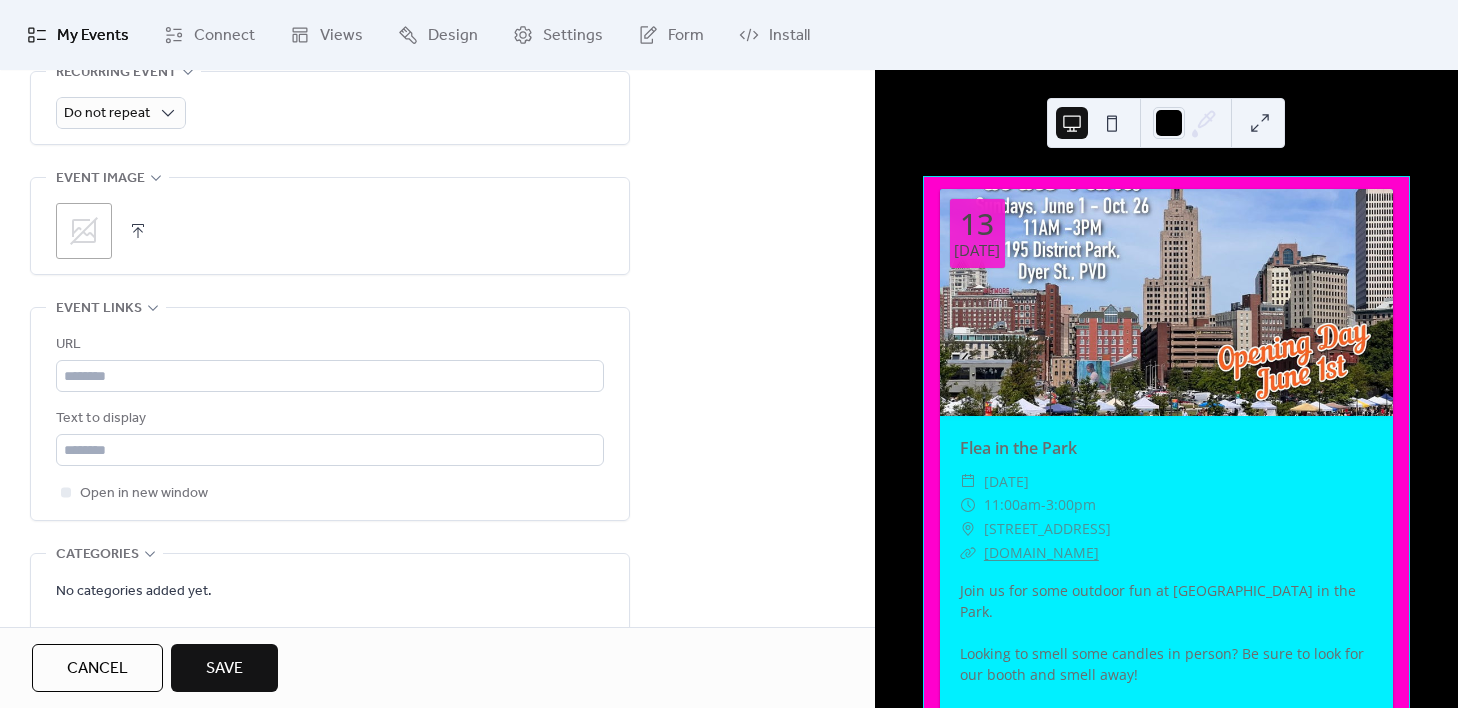 click on "My Events Connect Views Design Settings Form Install" at bounding box center [729, 35] 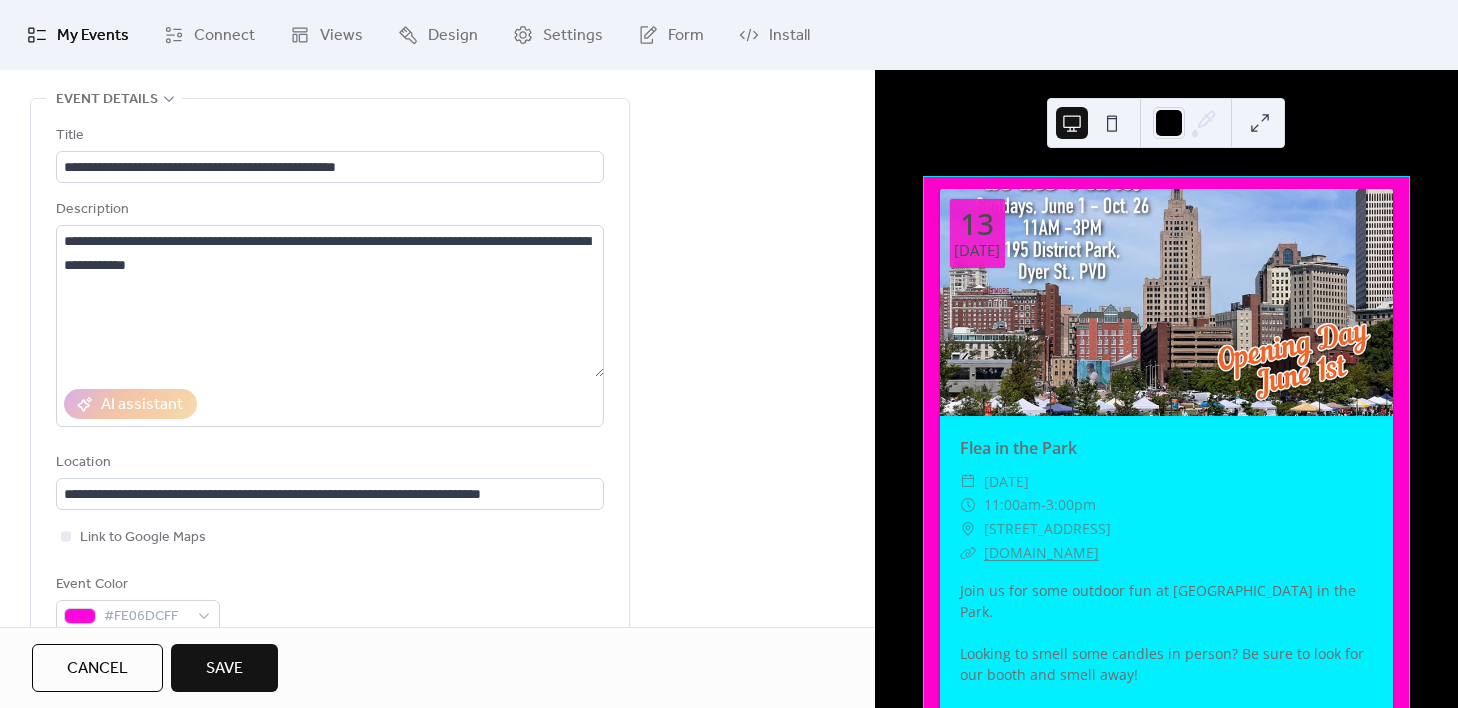 scroll, scrollTop: 0, scrollLeft: 0, axis: both 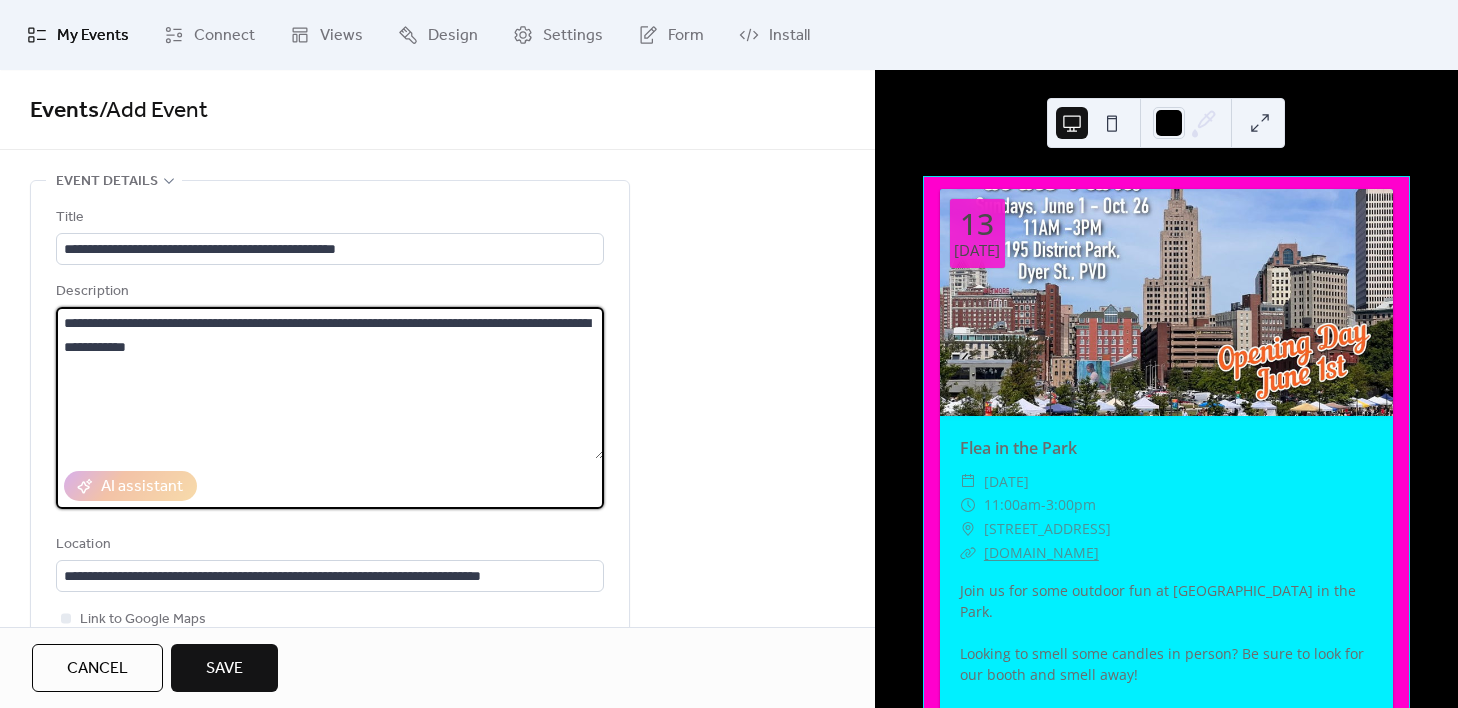 drag, startPoint x: 488, startPoint y: 324, endPoint x: 61, endPoint y: 301, distance: 427.619 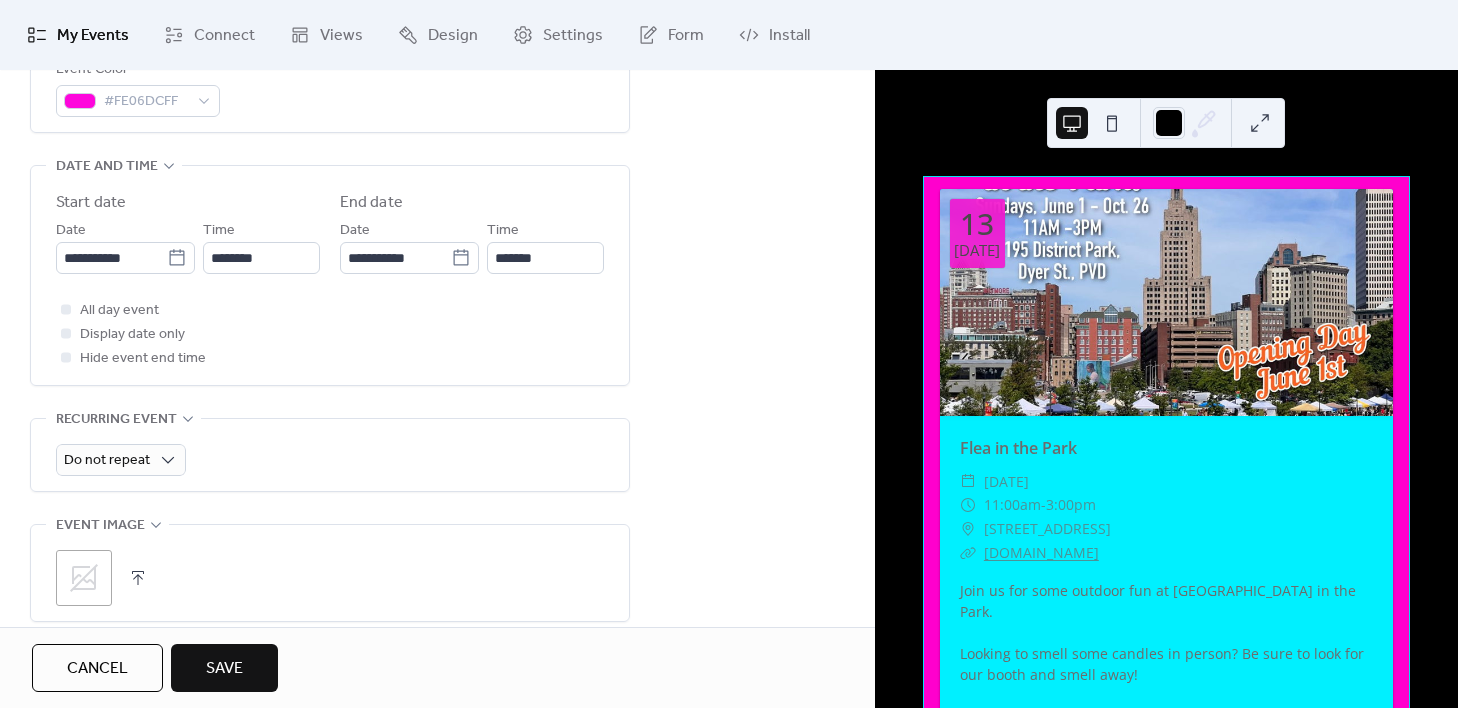 scroll, scrollTop: 606, scrollLeft: 0, axis: vertical 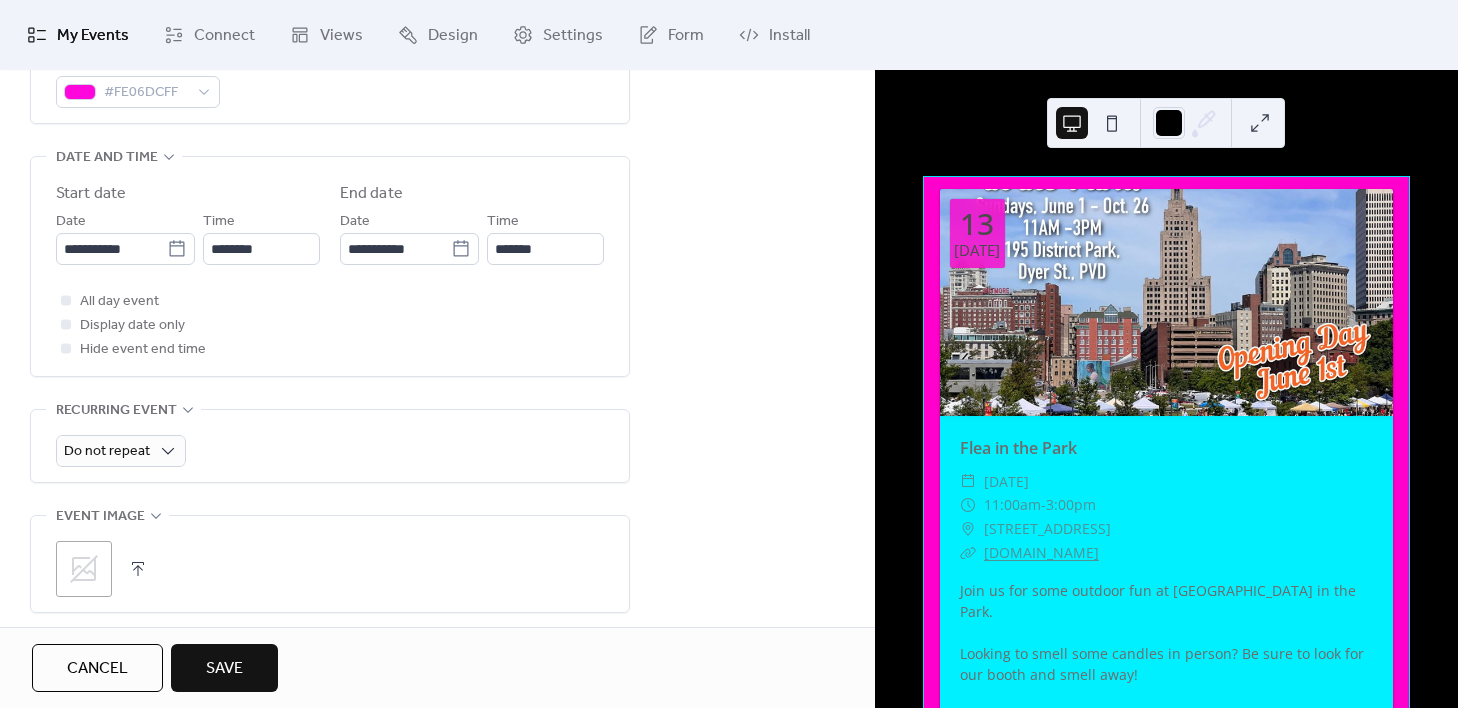 click 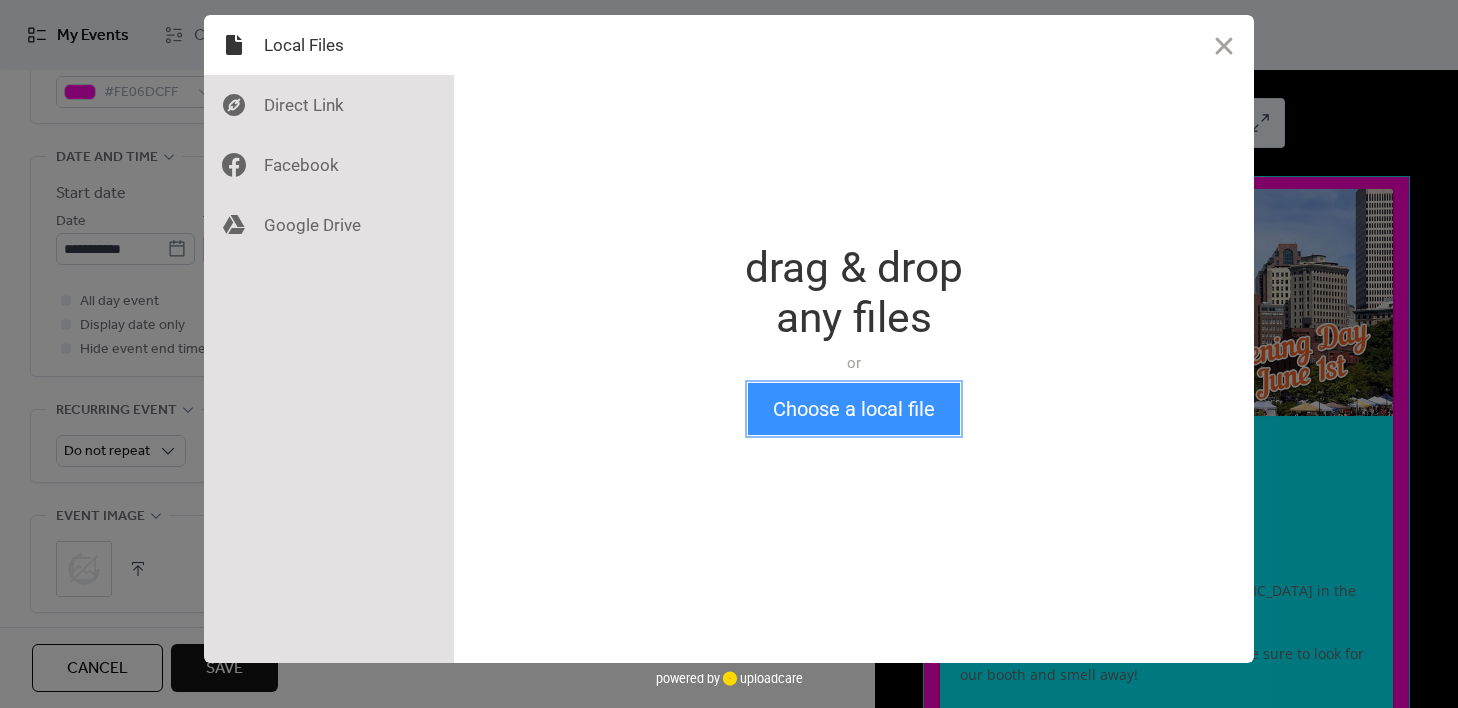 click on "Choose a local file" at bounding box center (854, 409) 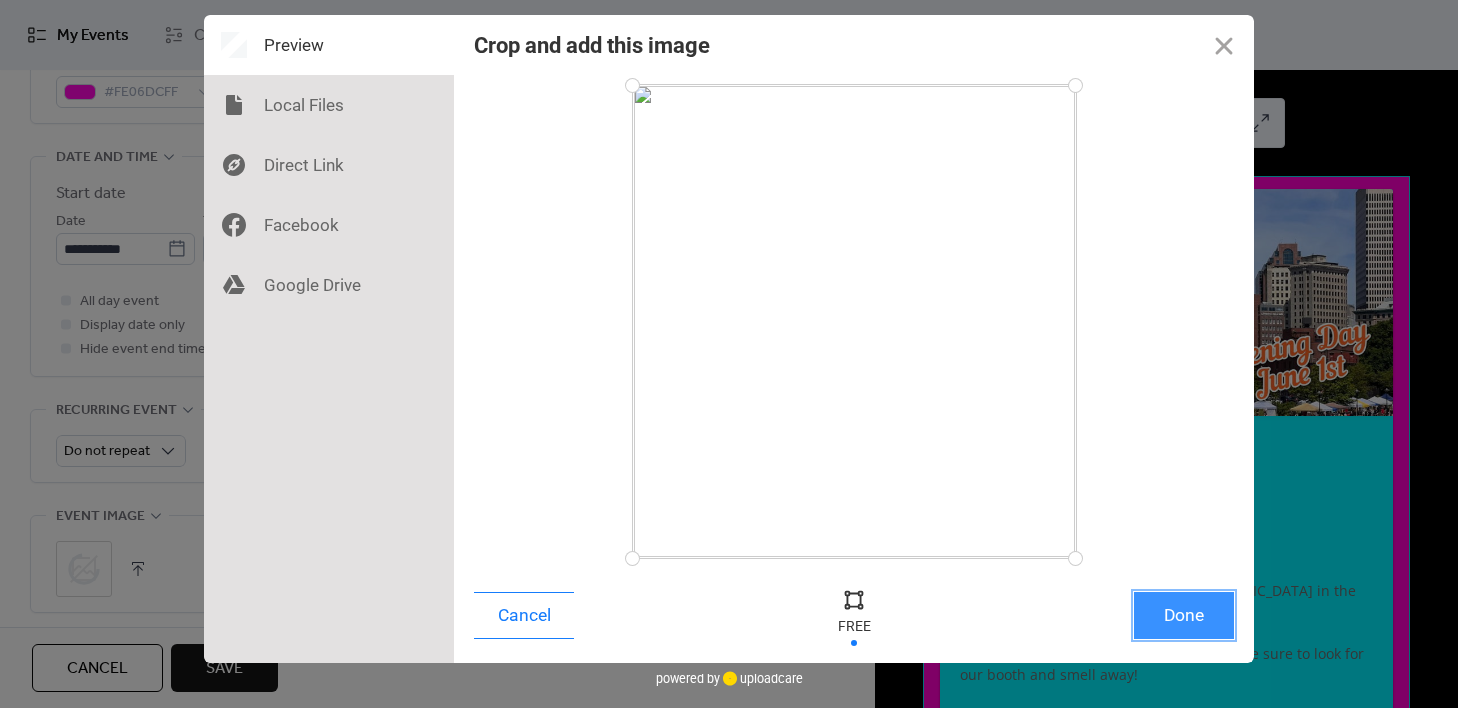 click on "Done" at bounding box center [1184, 615] 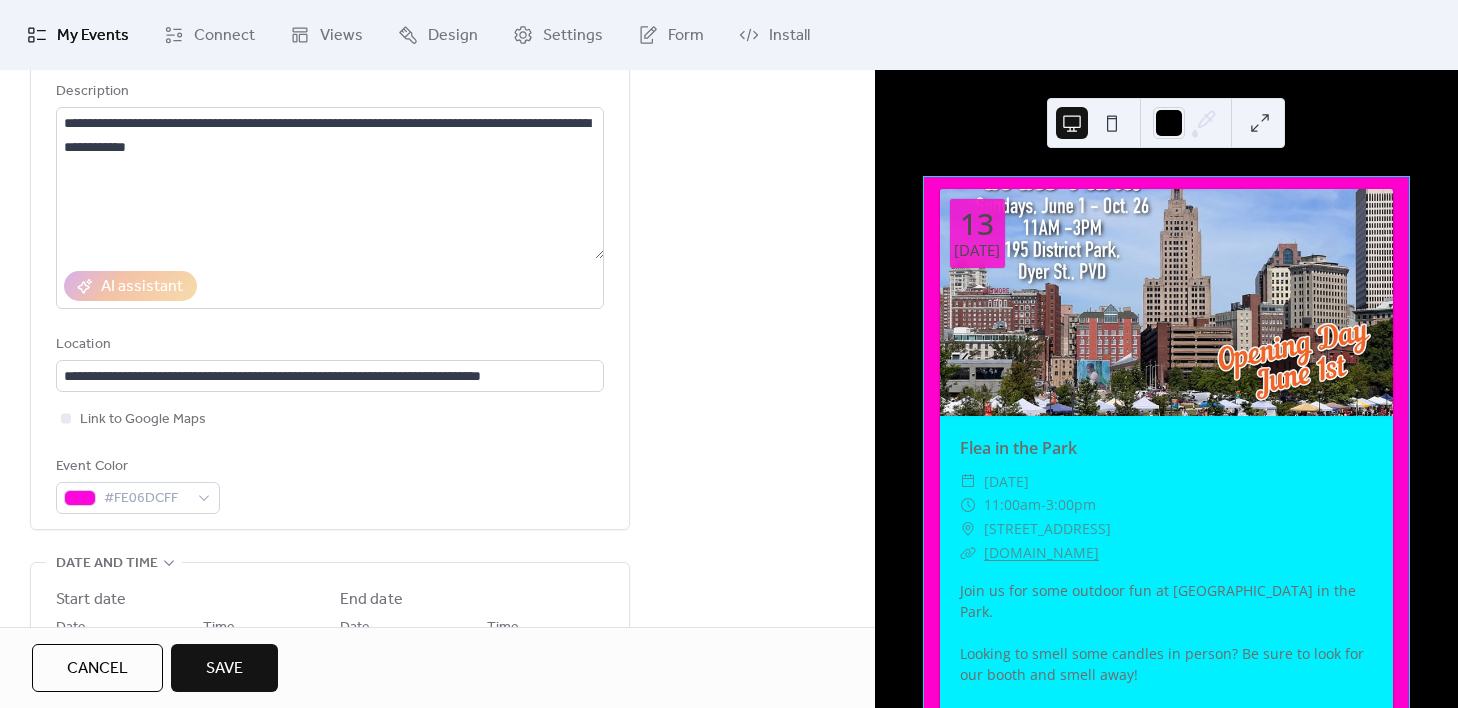 scroll, scrollTop: 165, scrollLeft: 0, axis: vertical 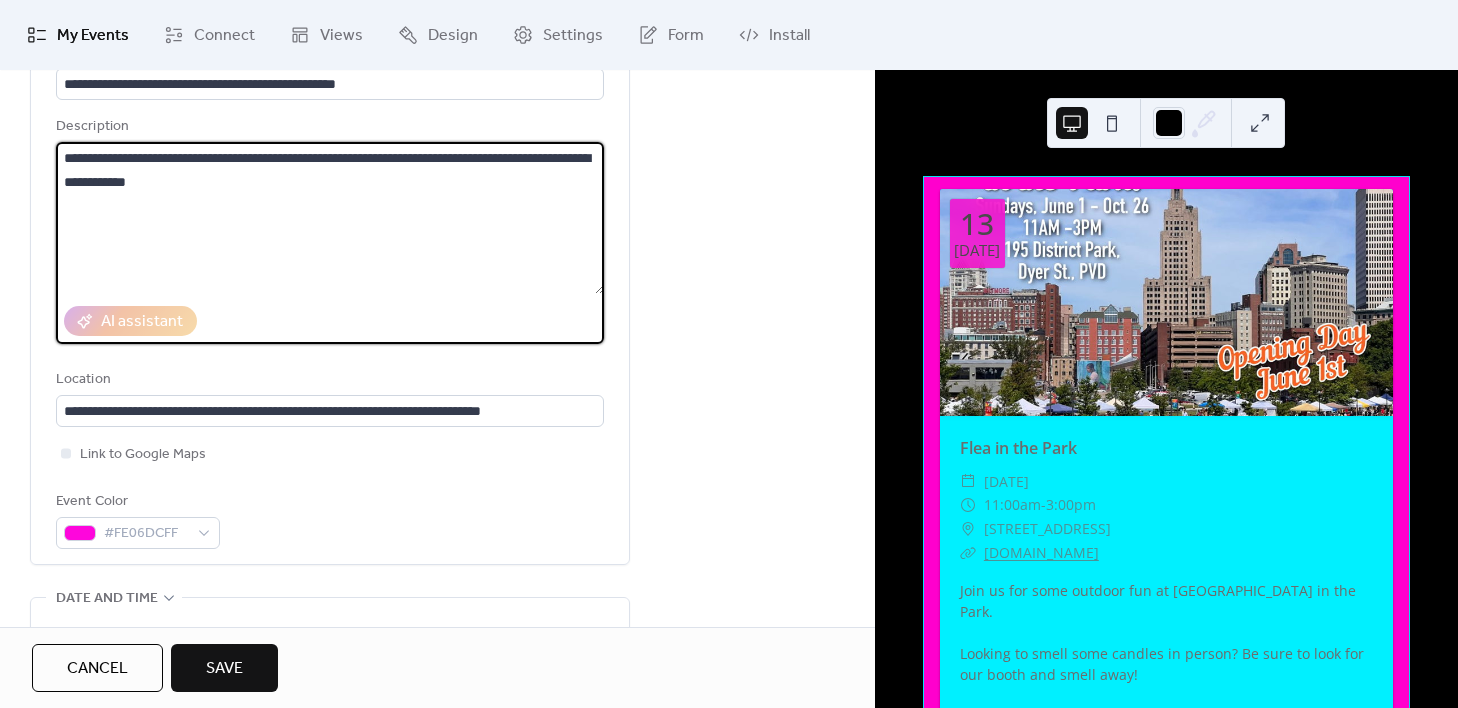 drag, startPoint x: 265, startPoint y: 196, endPoint x: 48, endPoint y: 143, distance: 223.3786 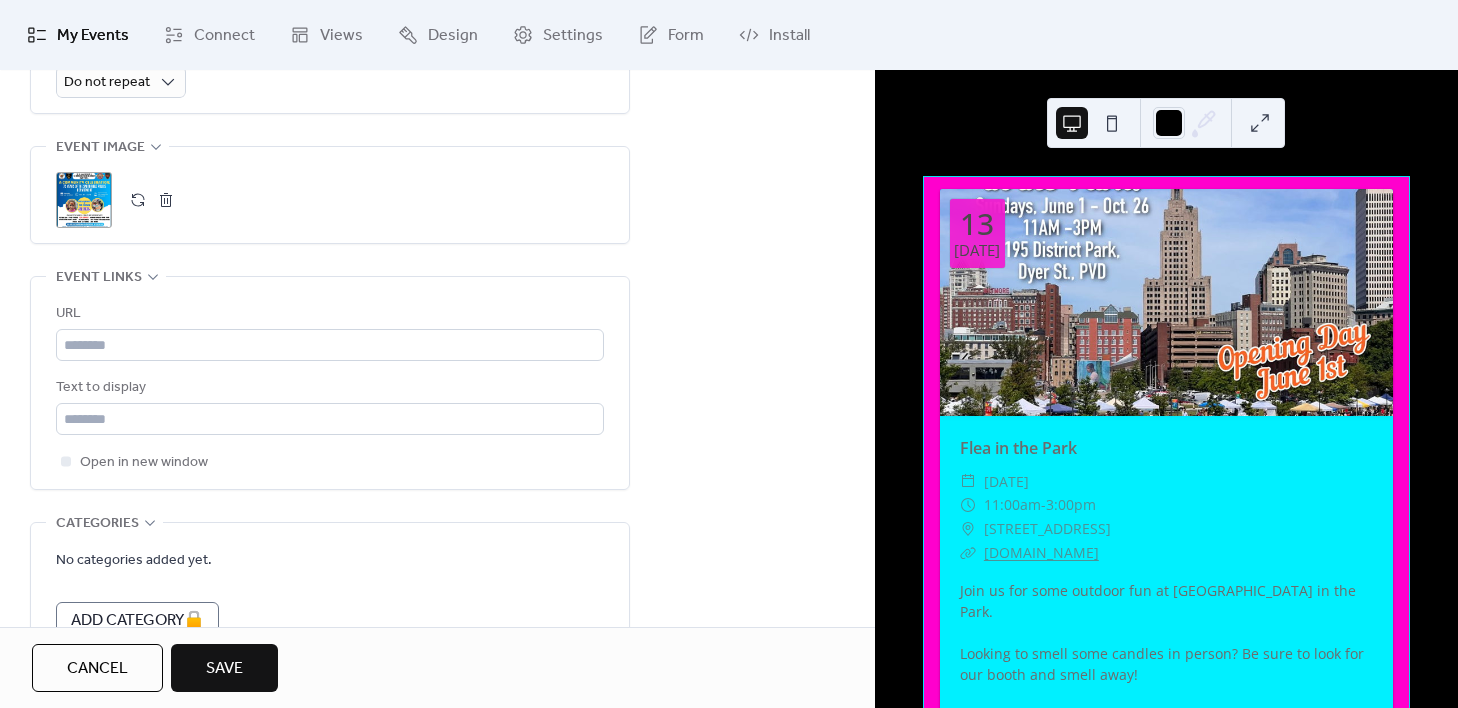 scroll, scrollTop: 984, scrollLeft: 0, axis: vertical 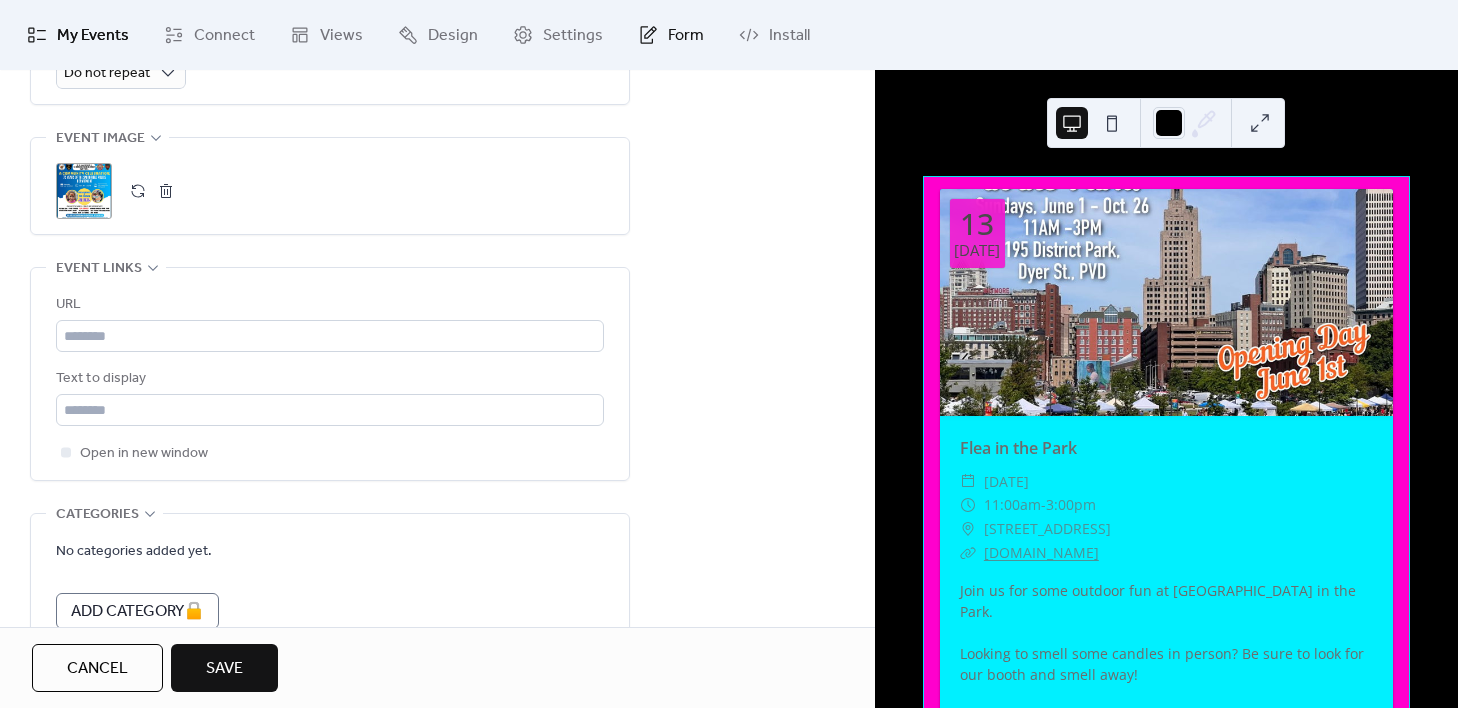 type on "**********" 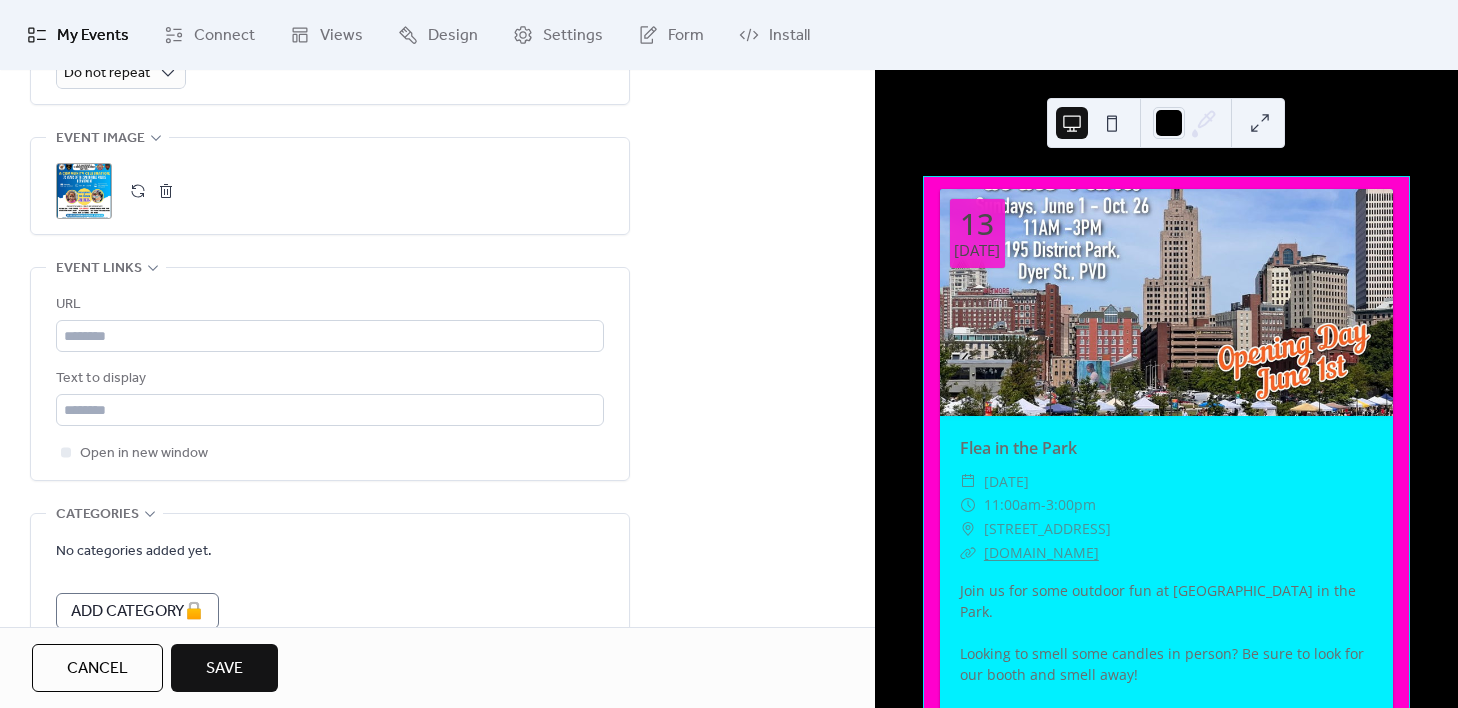 click on "Save" at bounding box center [224, 669] 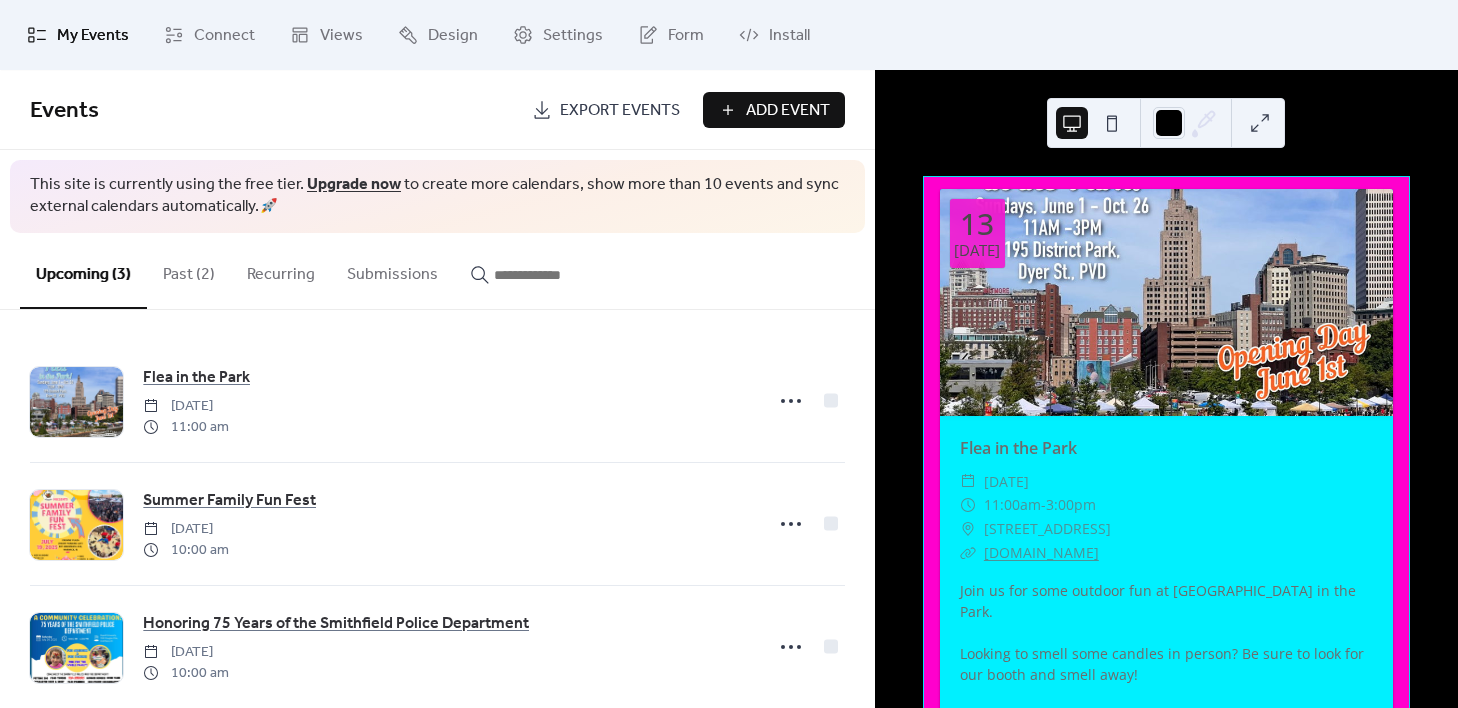 scroll, scrollTop: 31, scrollLeft: 0, axis: vertical 